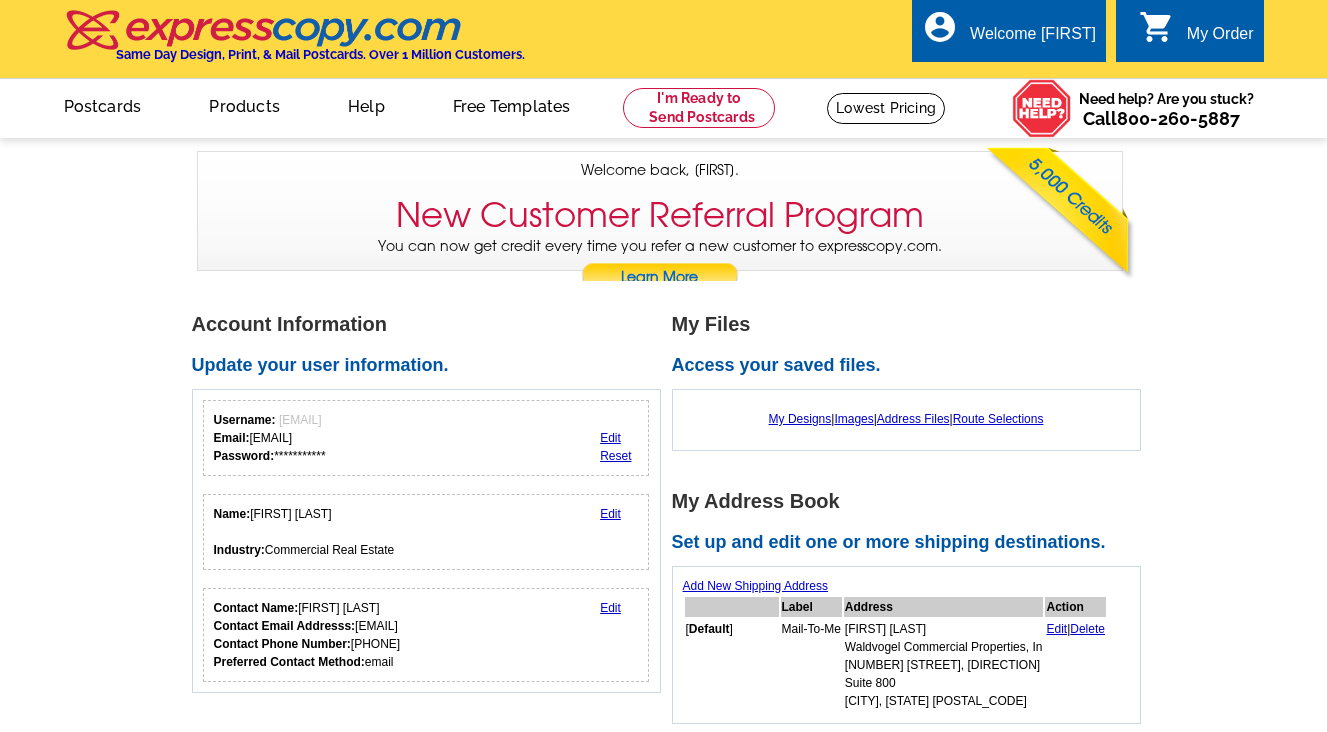 scroll, scrollTop: 0, scrollLeft: 0, axis: both 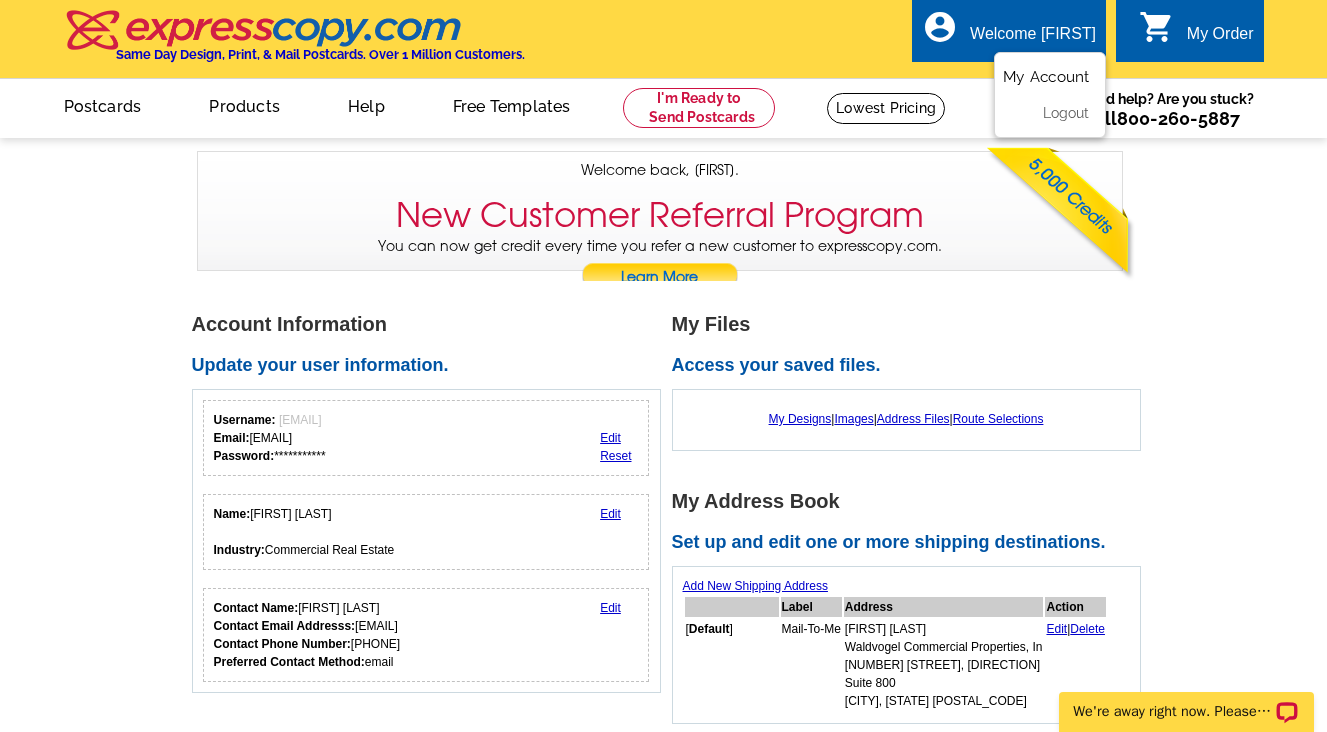 click on "My Account" at bounding box center [1046, 77] 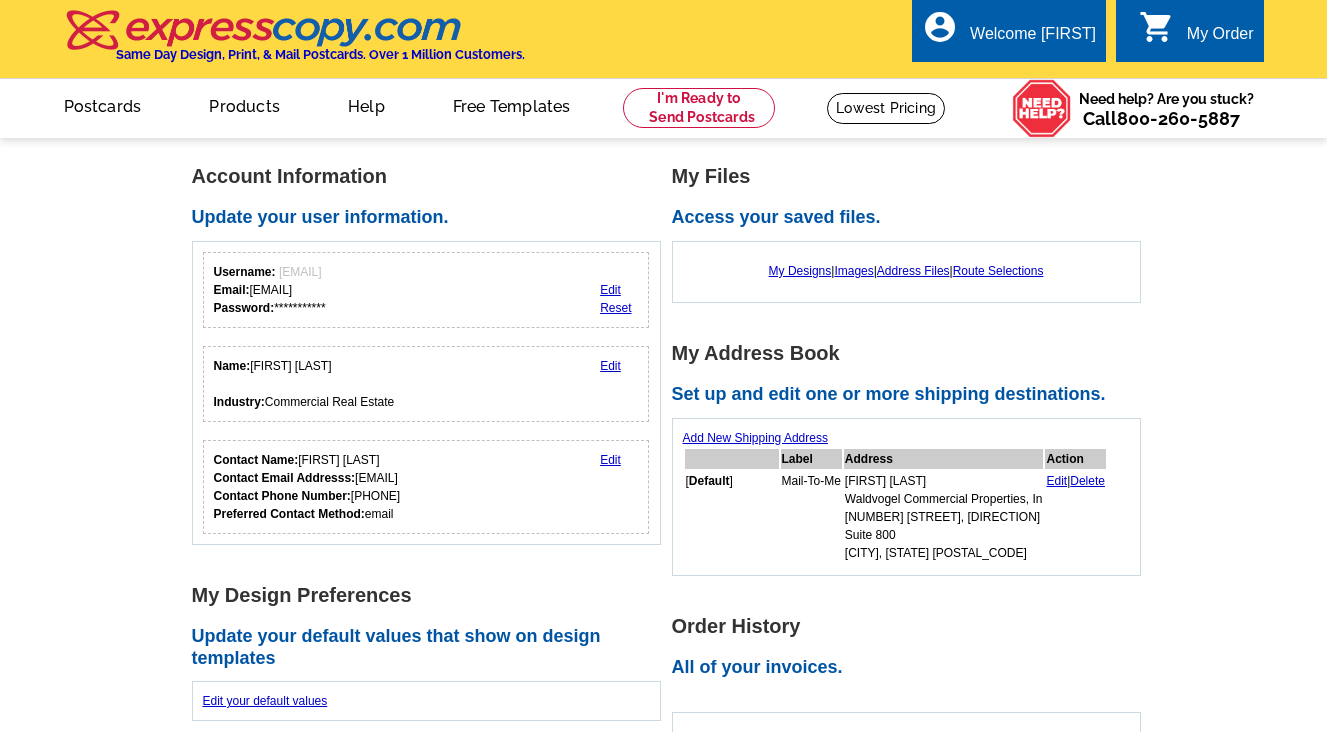 scroll, scrollTop: 0, scrollLeft: 0, axis: both 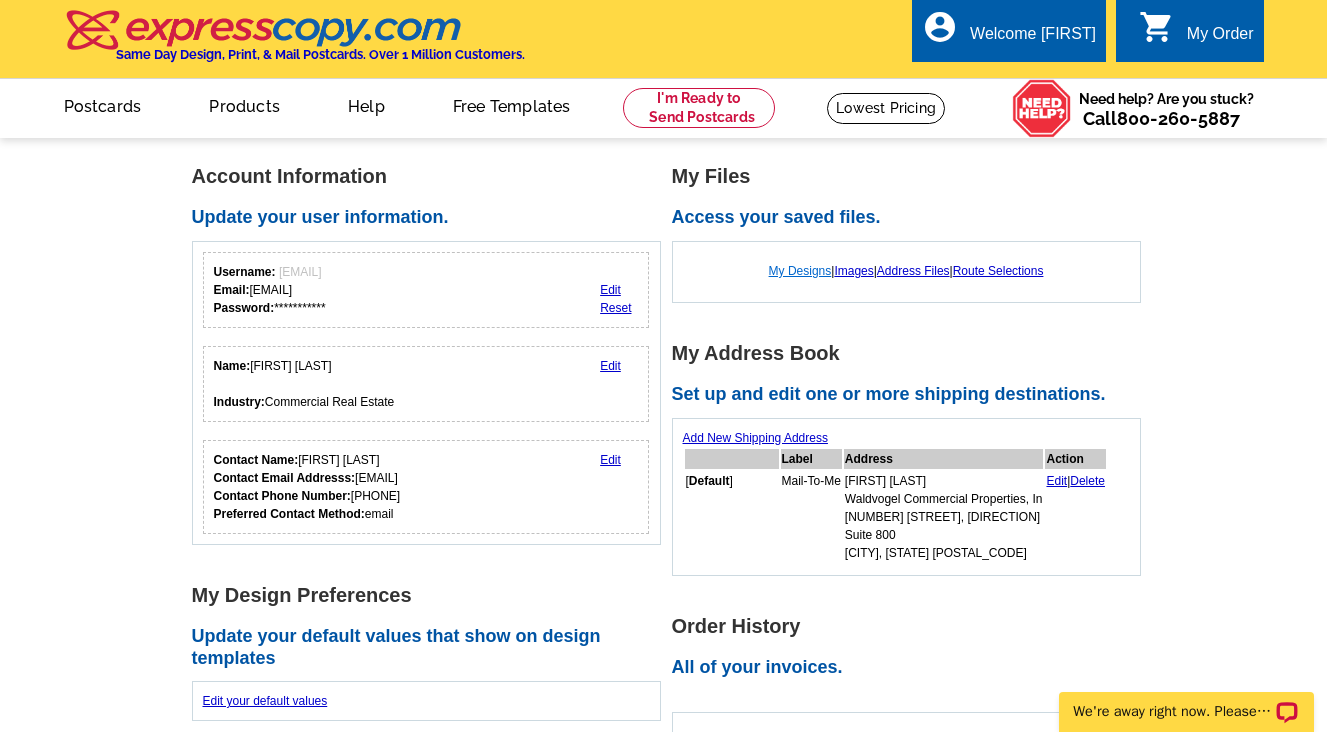 click on "My Designs" at bounding box center (800, 271) 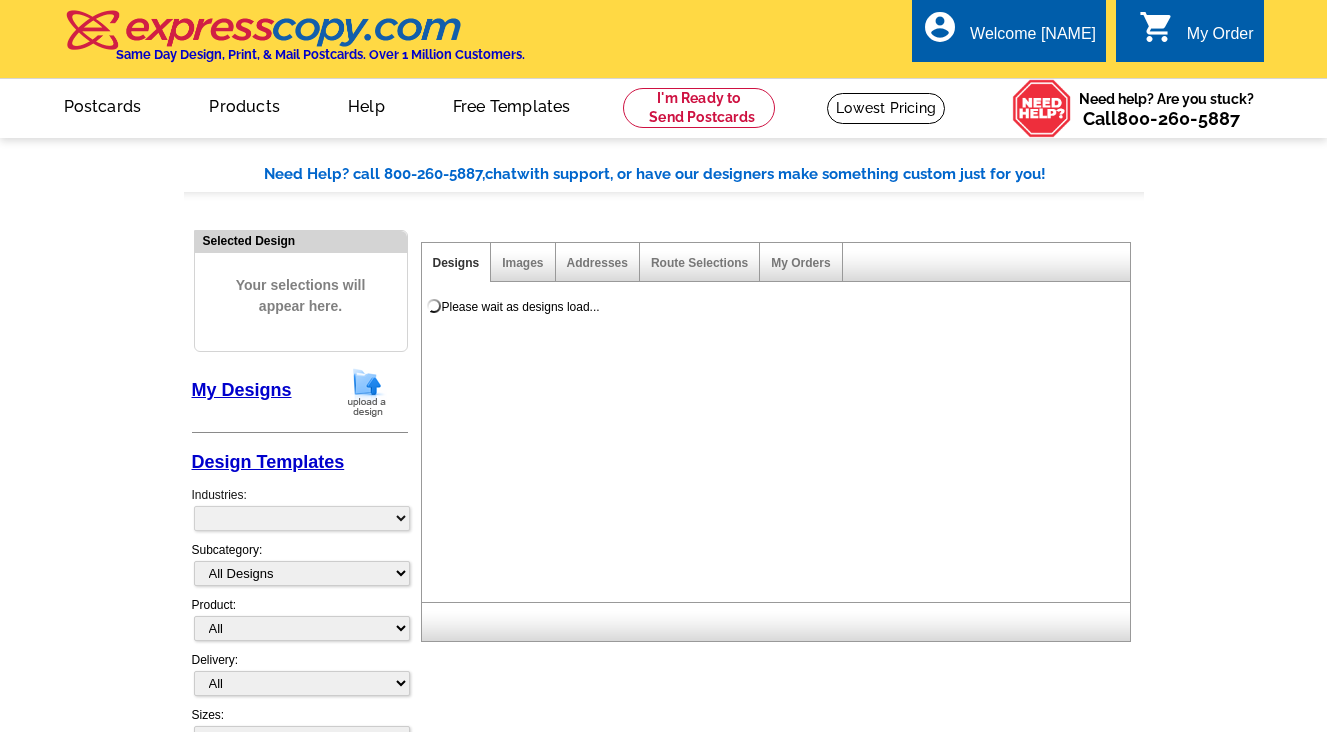 scroll, scrollTop: 0, scrollLeft: 0, axis: both 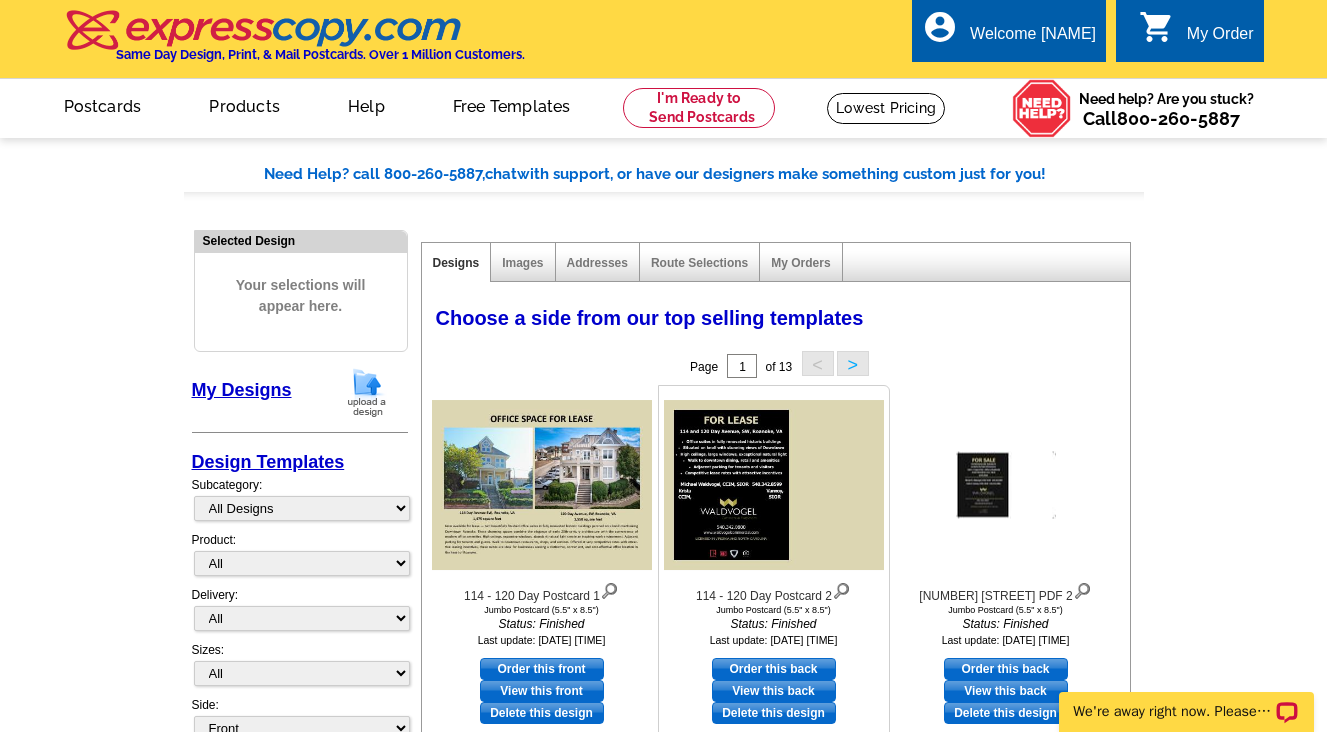 click at bounding box center [774, 485] 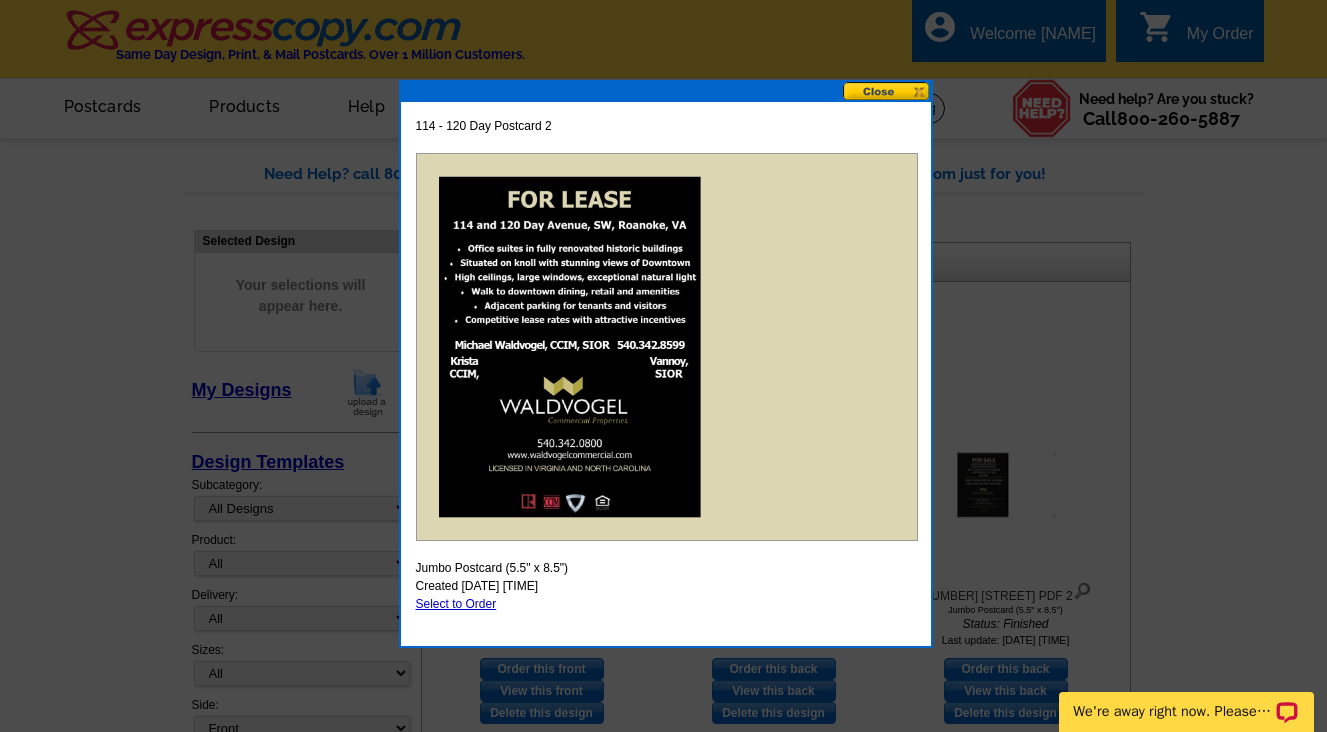 click at bounding box center (887, 91) 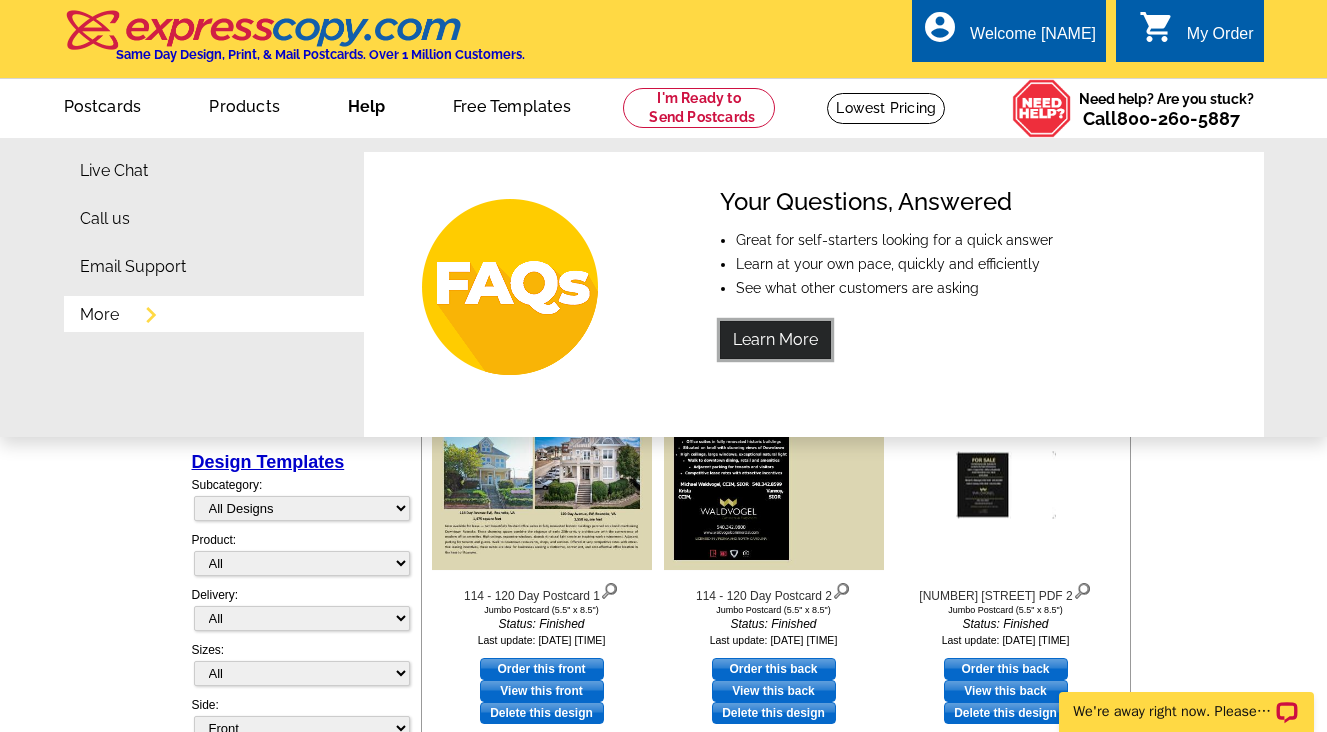 drag, startPoint x: 785, startPoint y: 342, endPoint x: 783, endPoint y: 352, distance: 10.198039 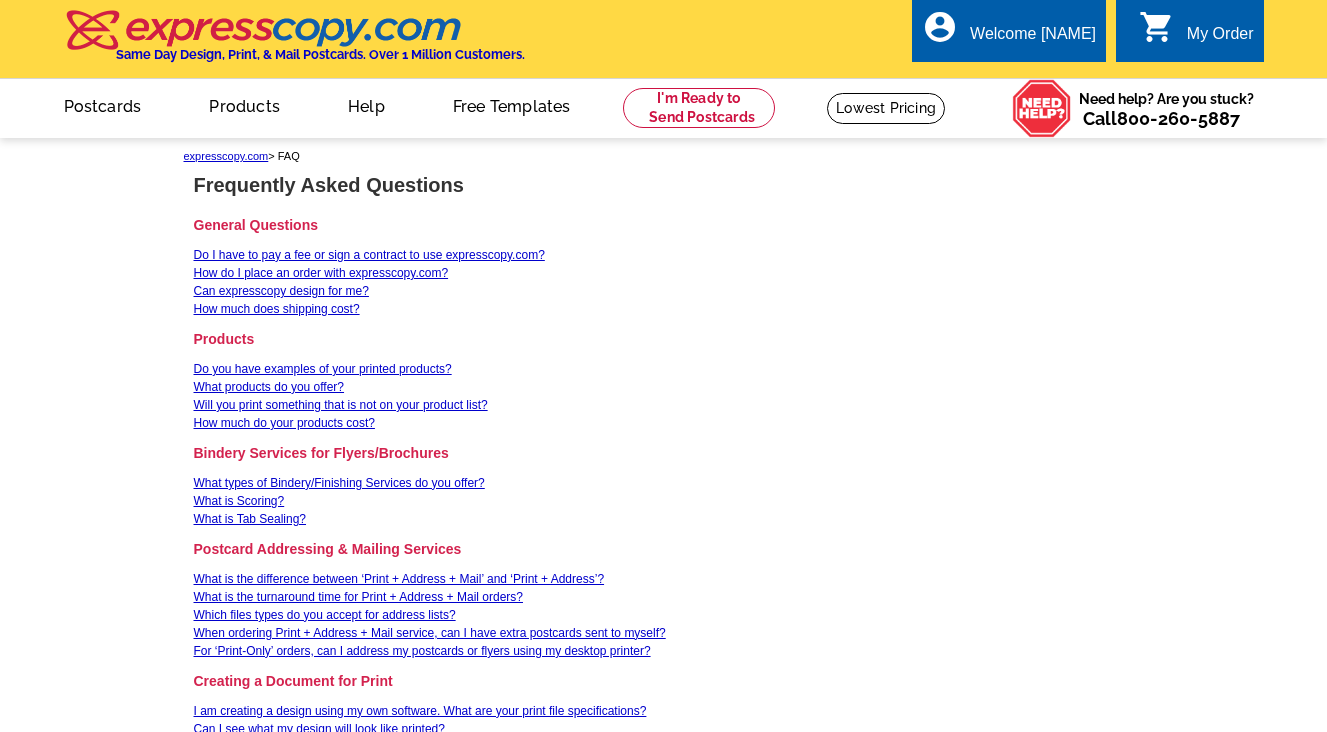 scroll, scrollTop: 0, scrollLeft: 0, axis: both 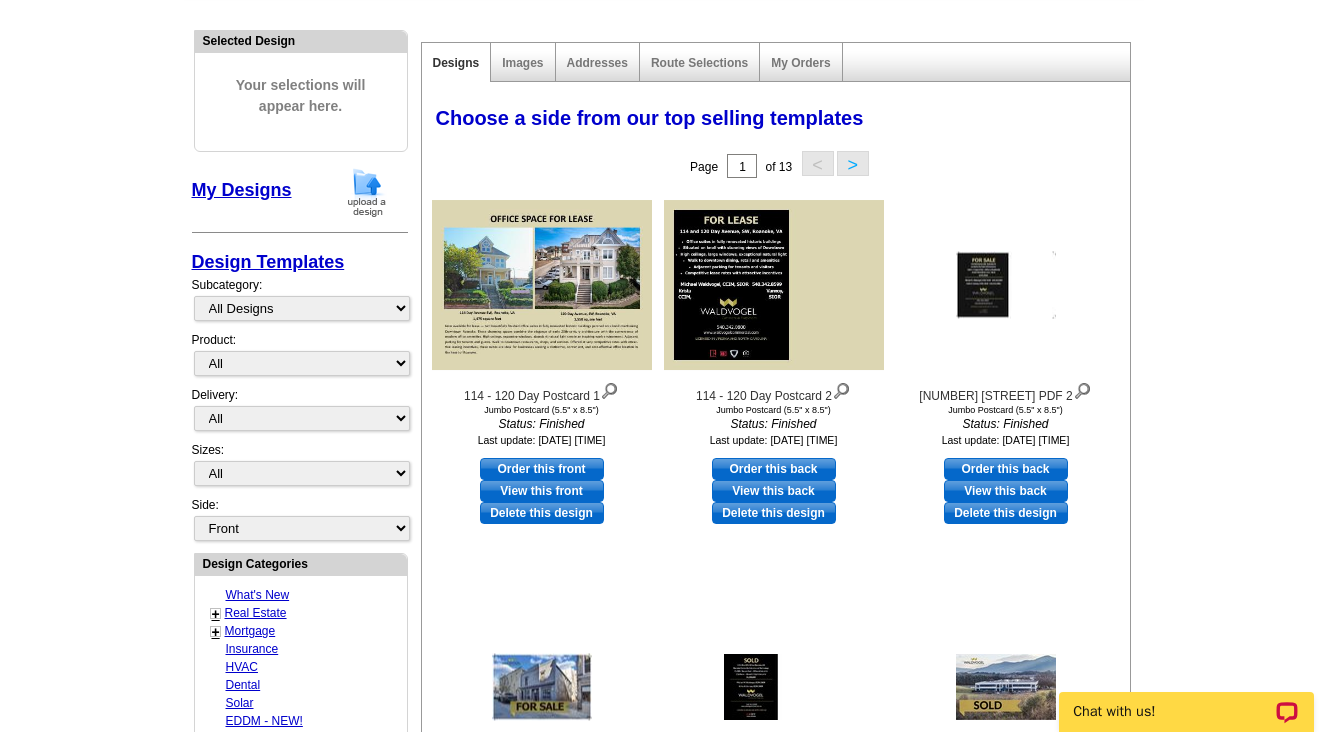drag, startPoint x: 536, startPoint y: 508, endPoint x: 772, endPoint y: 53, distance: 512.5632 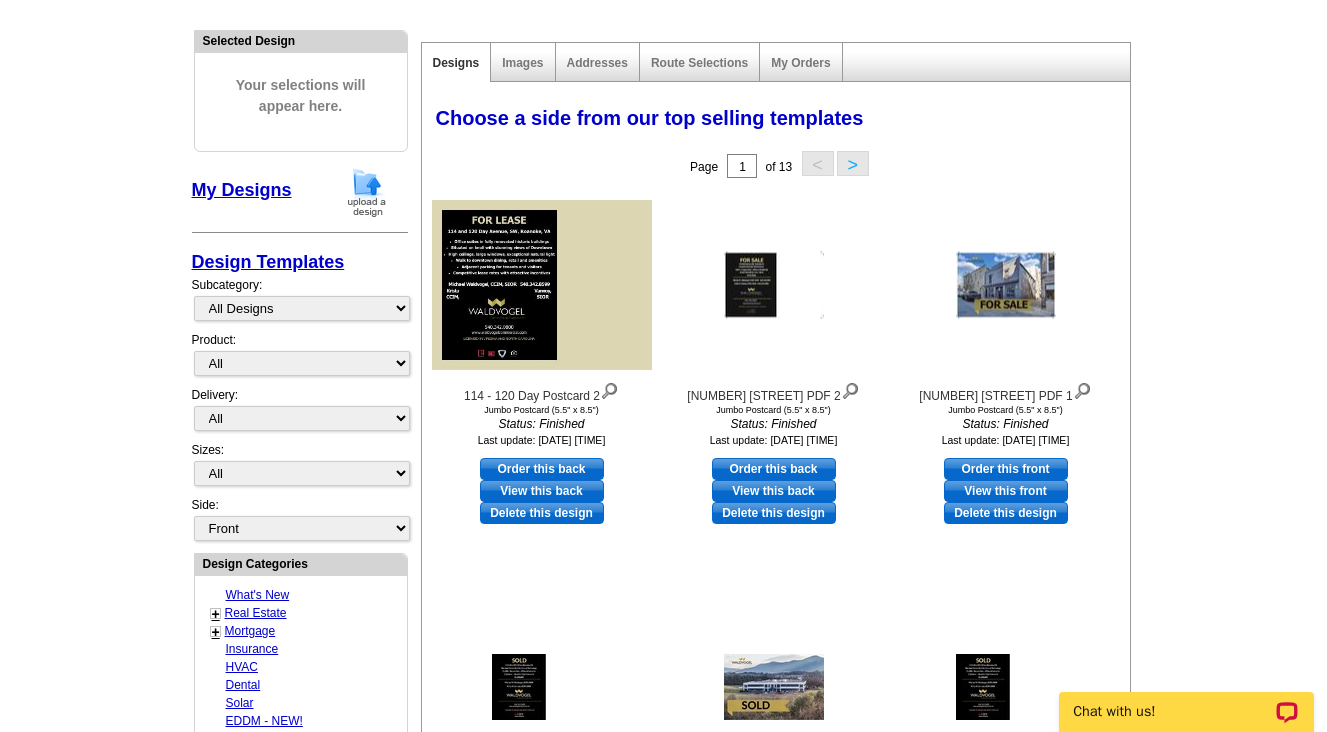 drag, startPoint x: 531, startPoint y: 511, endPoint x: 755, endPoint y: 56, distance: 507.14987 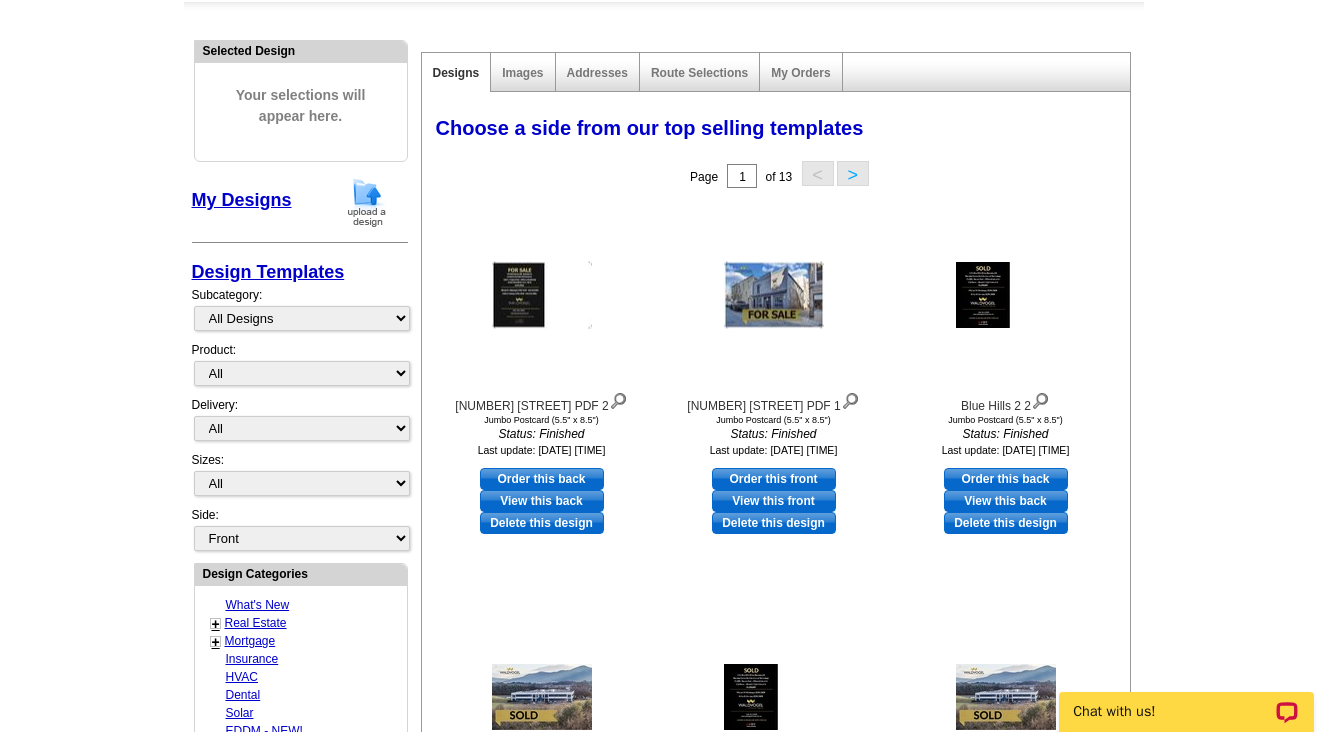 scroll, scrollTop: 200, scrollLeft: 0, axis: vertical 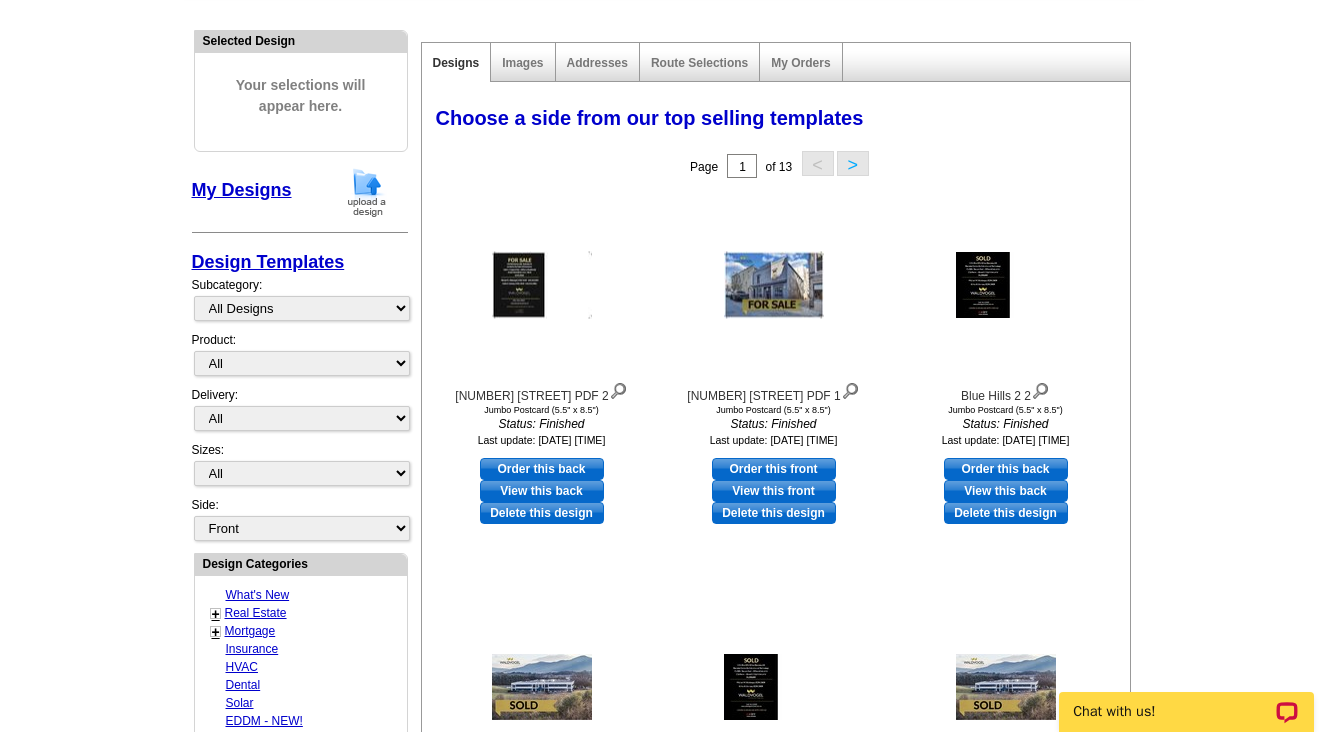 click at bounding box center [367, 192] 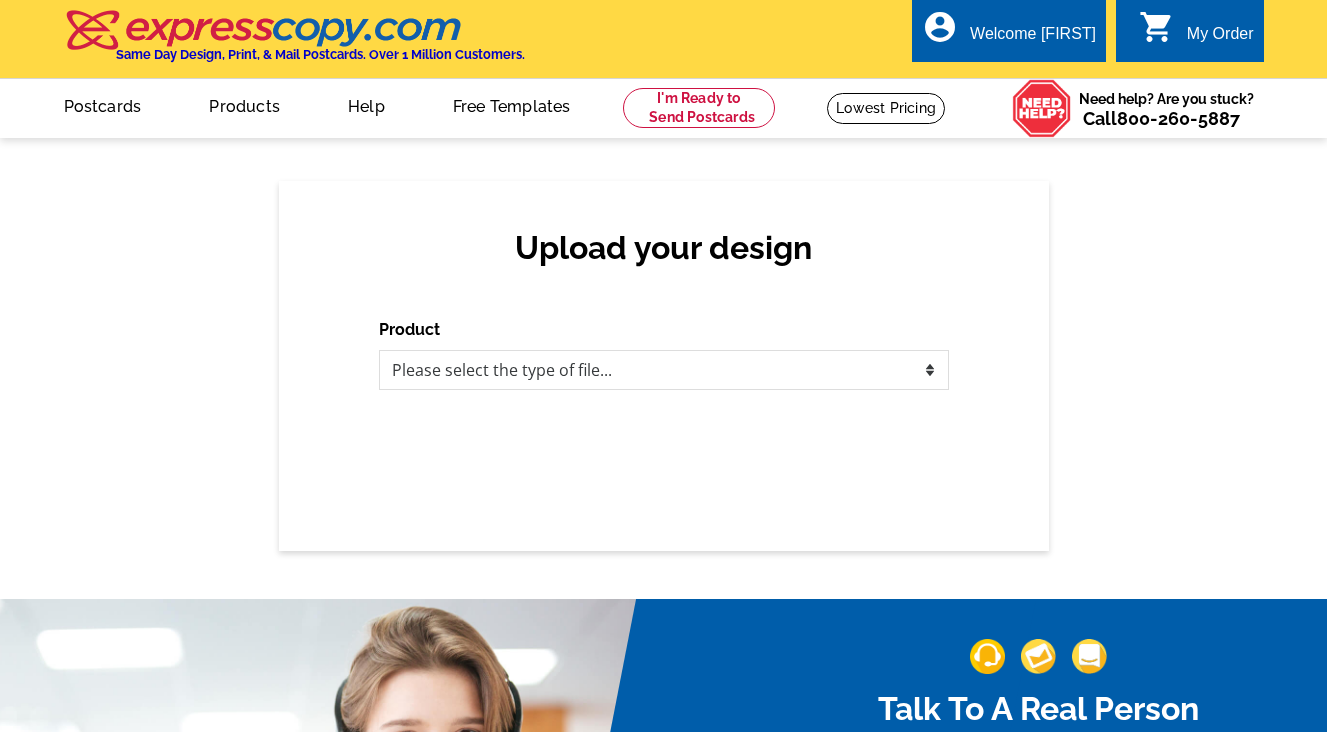 scroll, scrollTop: 0, scrollLeft: 0, axis: both 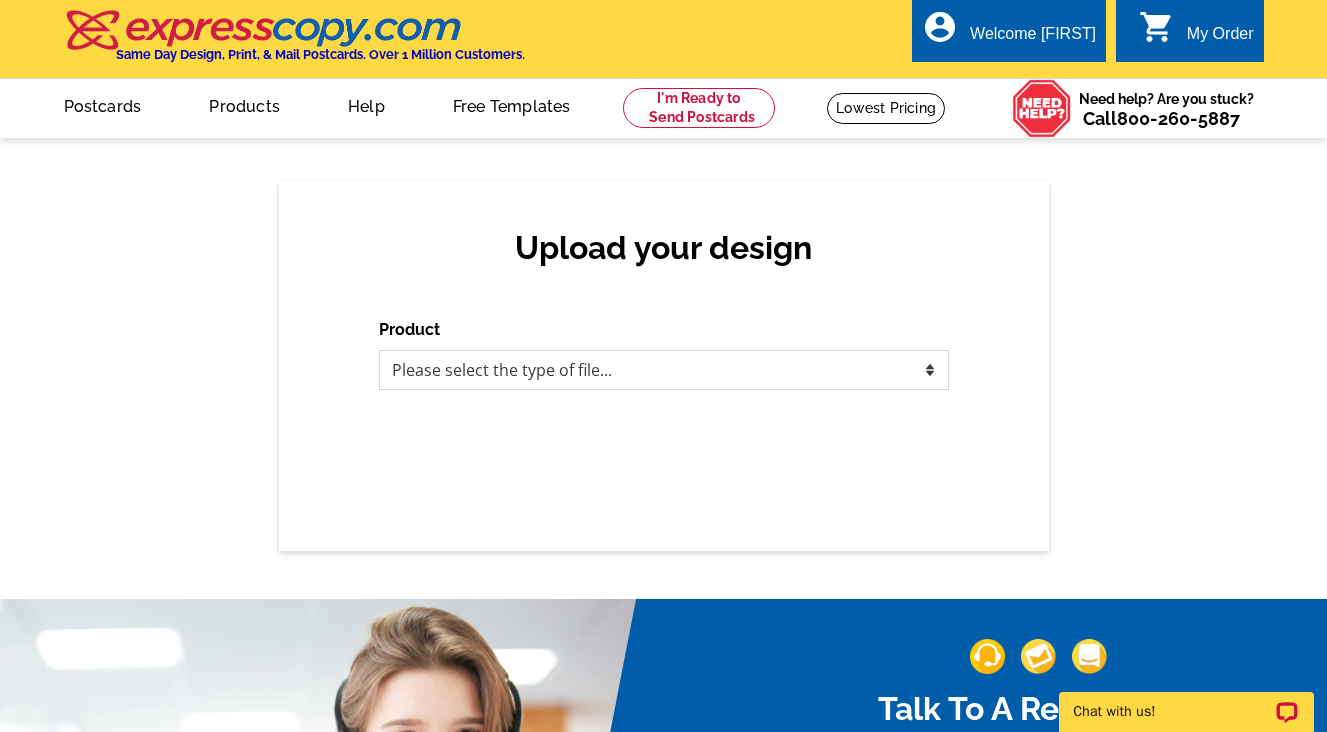 click on "Please select the type of file...
Postcards
Business Cards
Letters and flyers
Greeting Cards
Door Hangers" at bounding box center [664, 370] 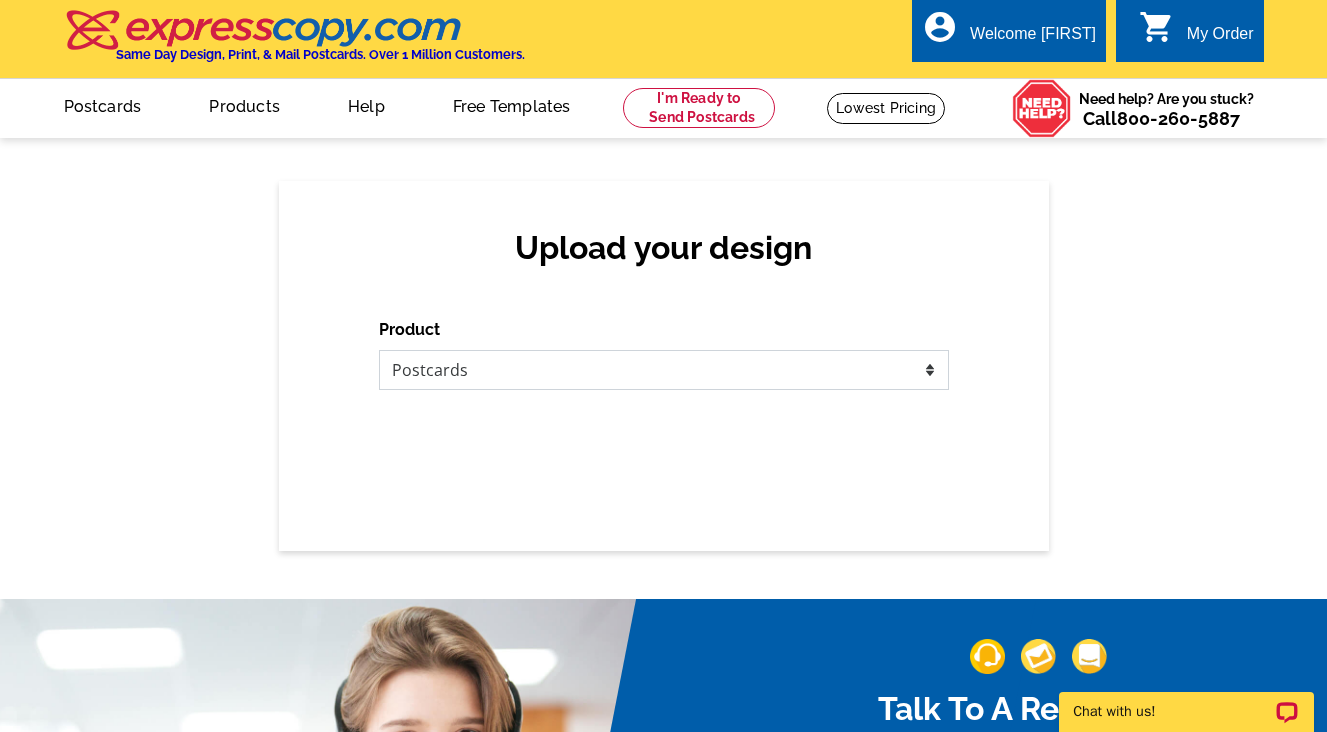 click on "Please select the type of file...
Postcards
Business Cards
Letters and flyers
Greeting Cards
Door Hangers" at bounding box center (664, 370) 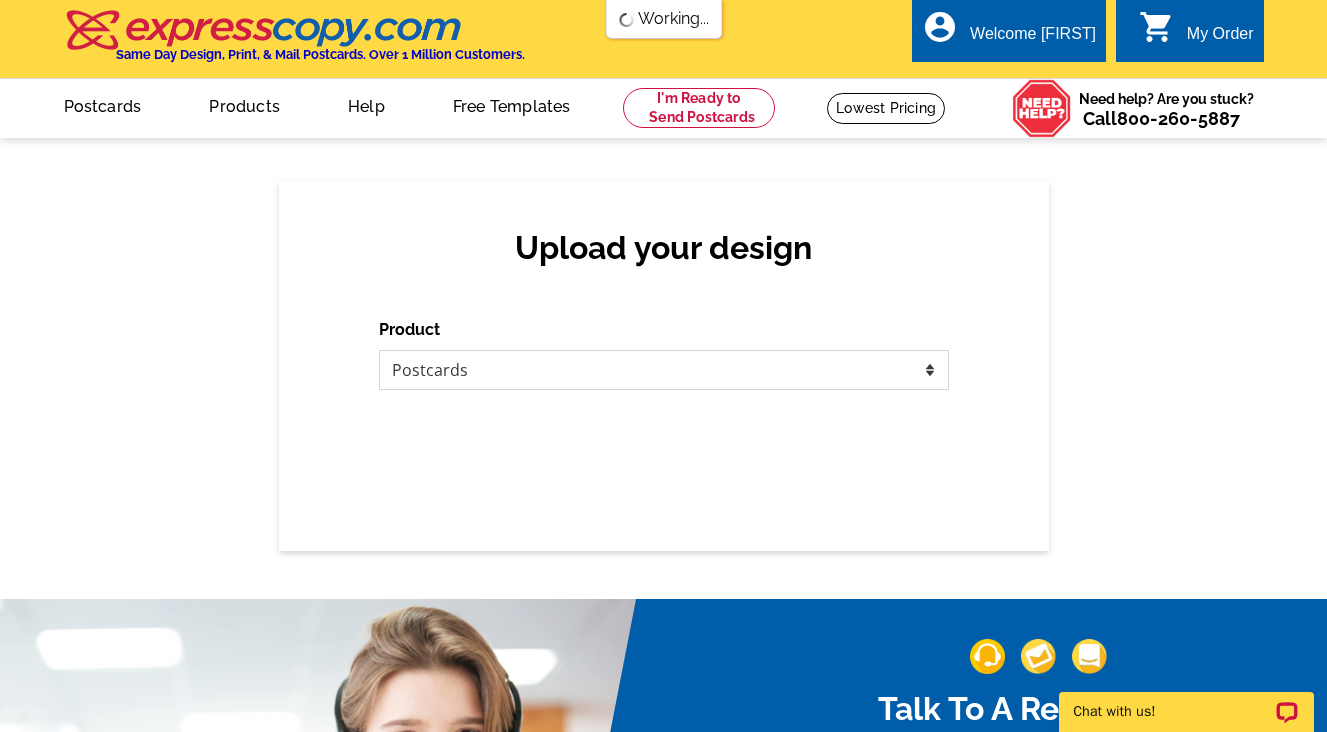 scroll, scrollTop: 0, scrollLeft: 0, axis: both 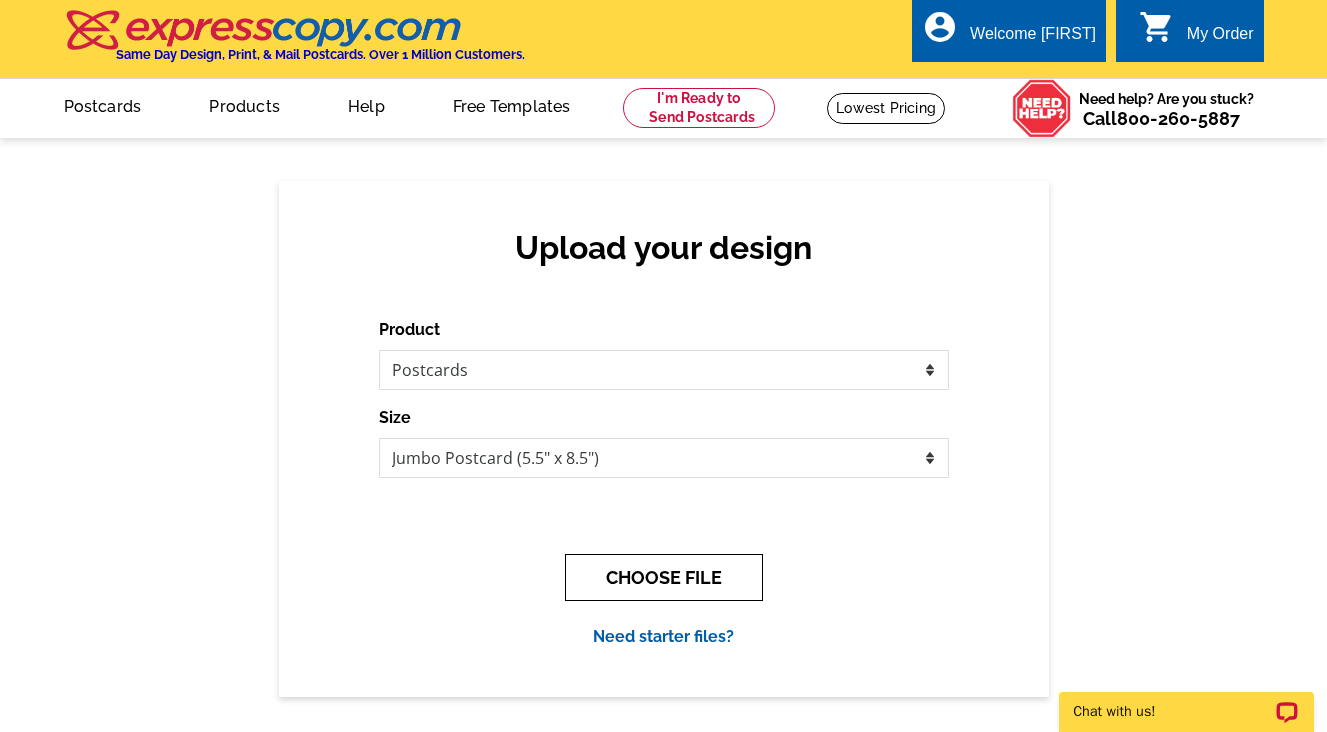 click on "CHOOSE FILE" at bounding box center (664, 577) 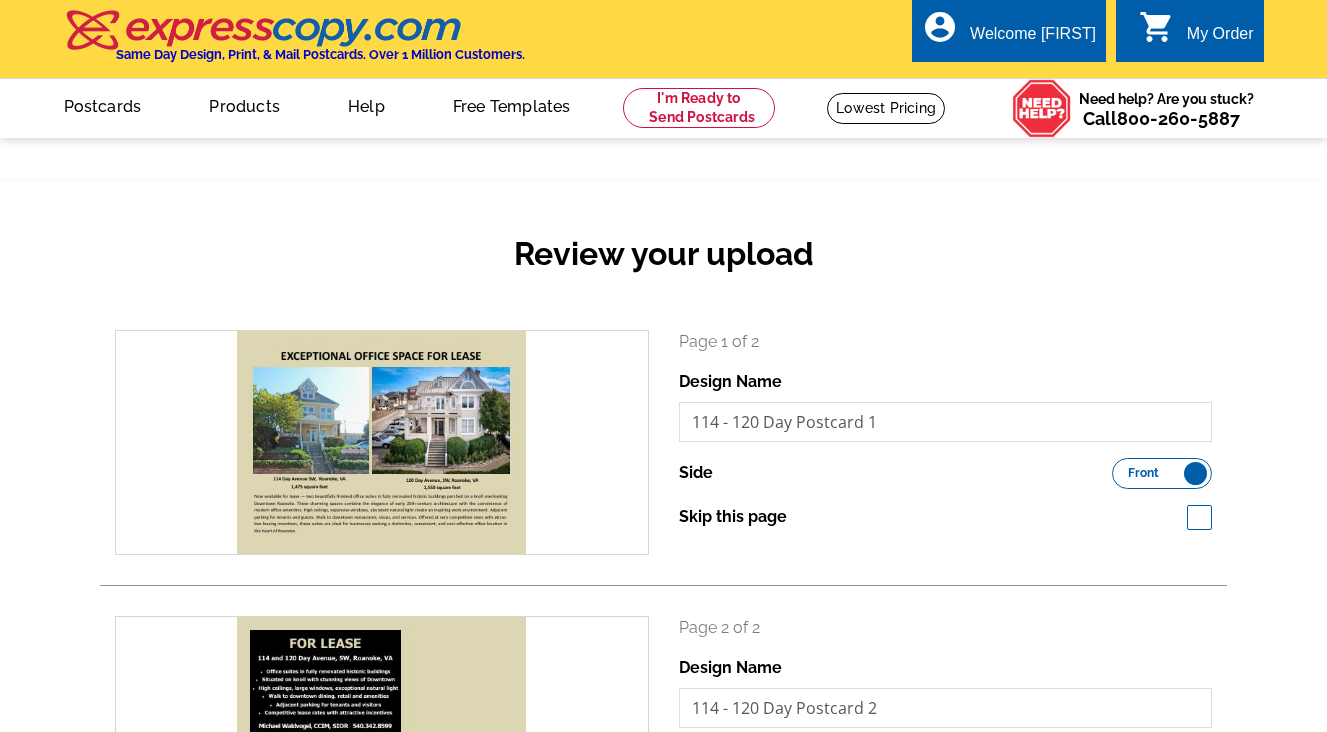 scroll, scrollTop: 0, scrollLeft: 0, axis: both 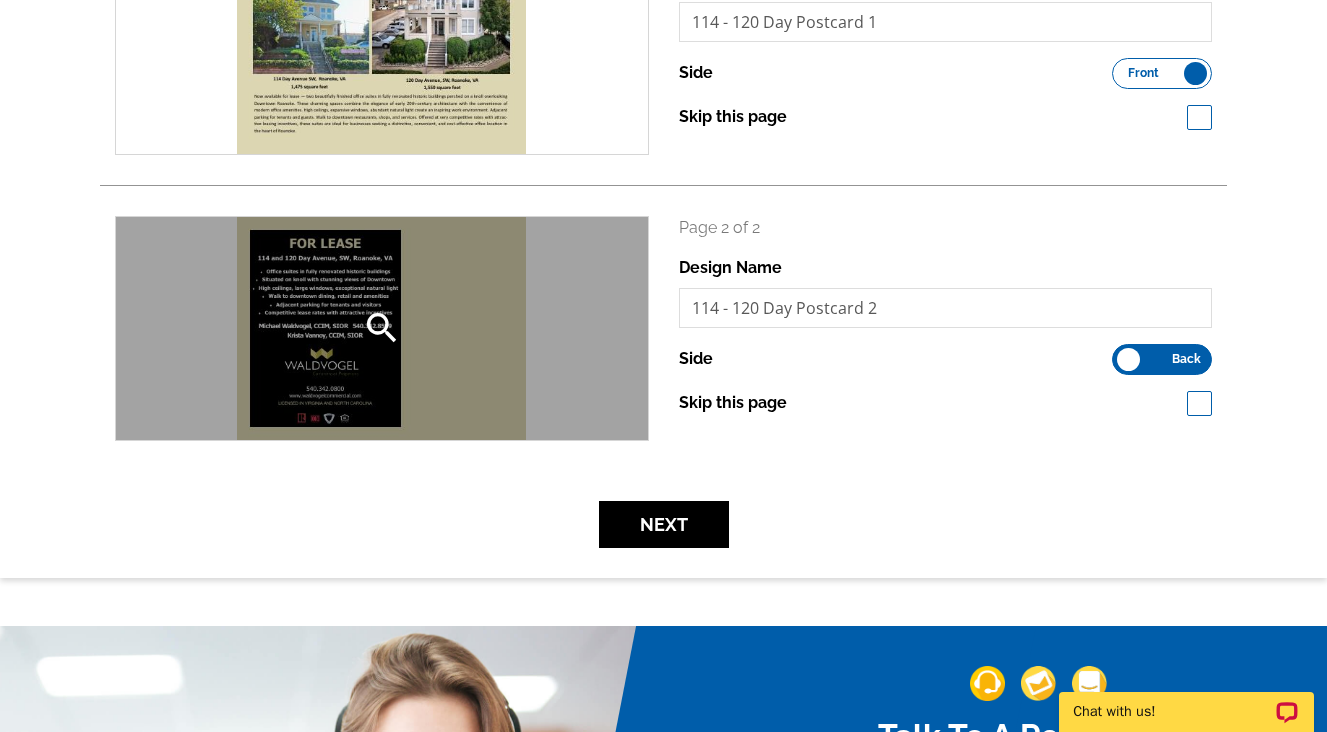 click on "search" at bounding box center (382, 328) 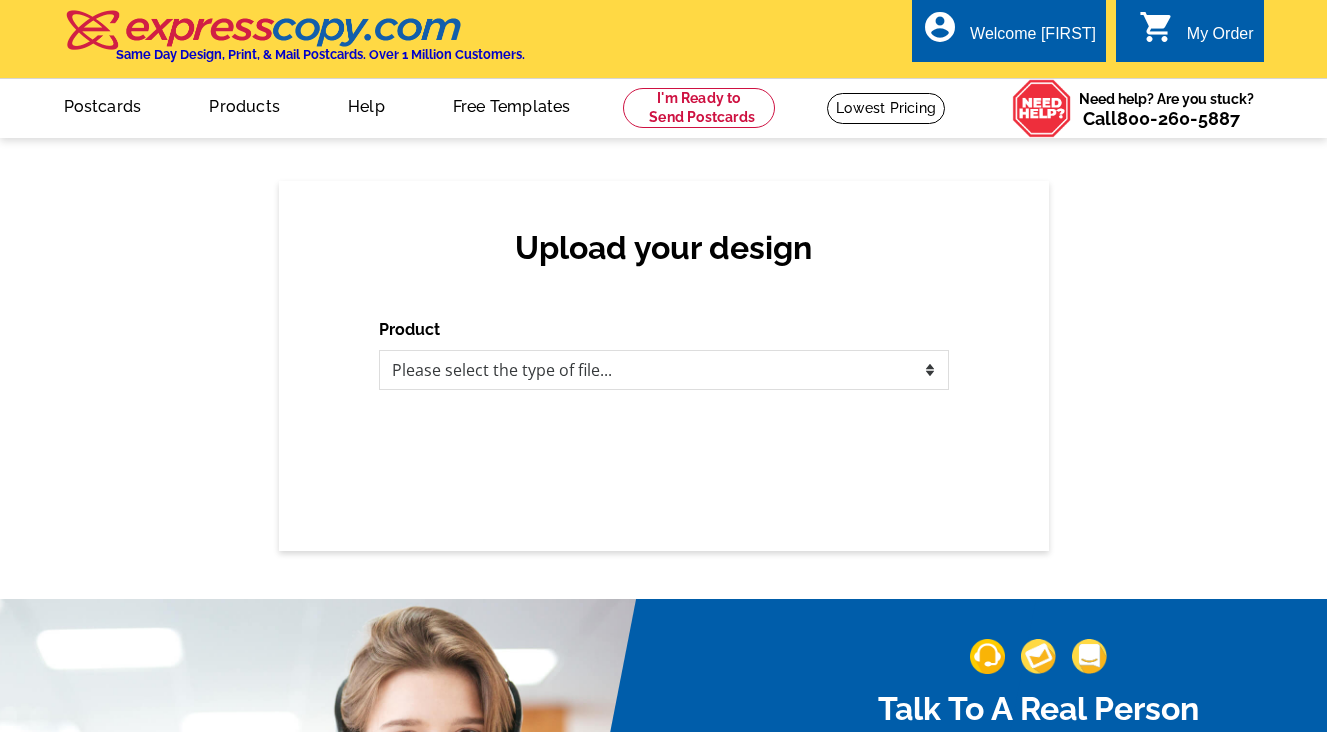 scroll, scrollTop: 0, scrollLeft: 0, axis: both 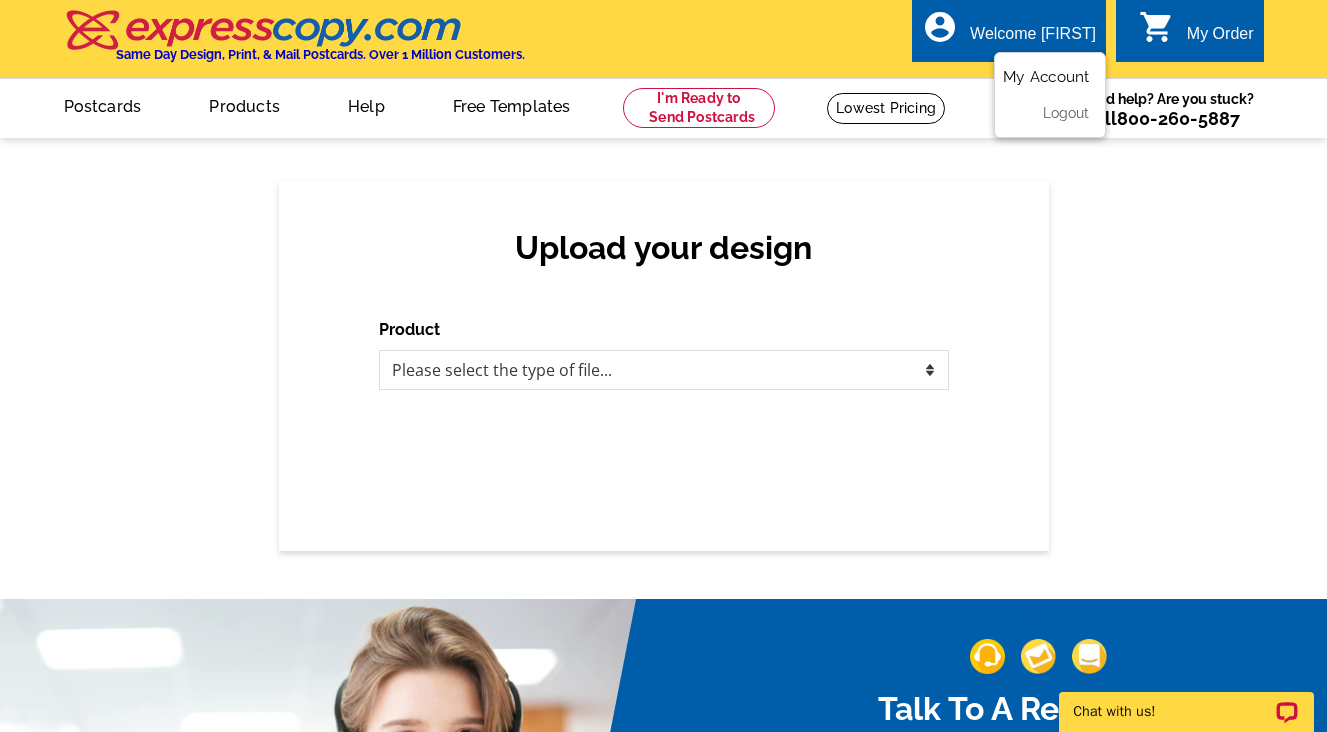 click on "My Account" at bounding box center [1046, 77] 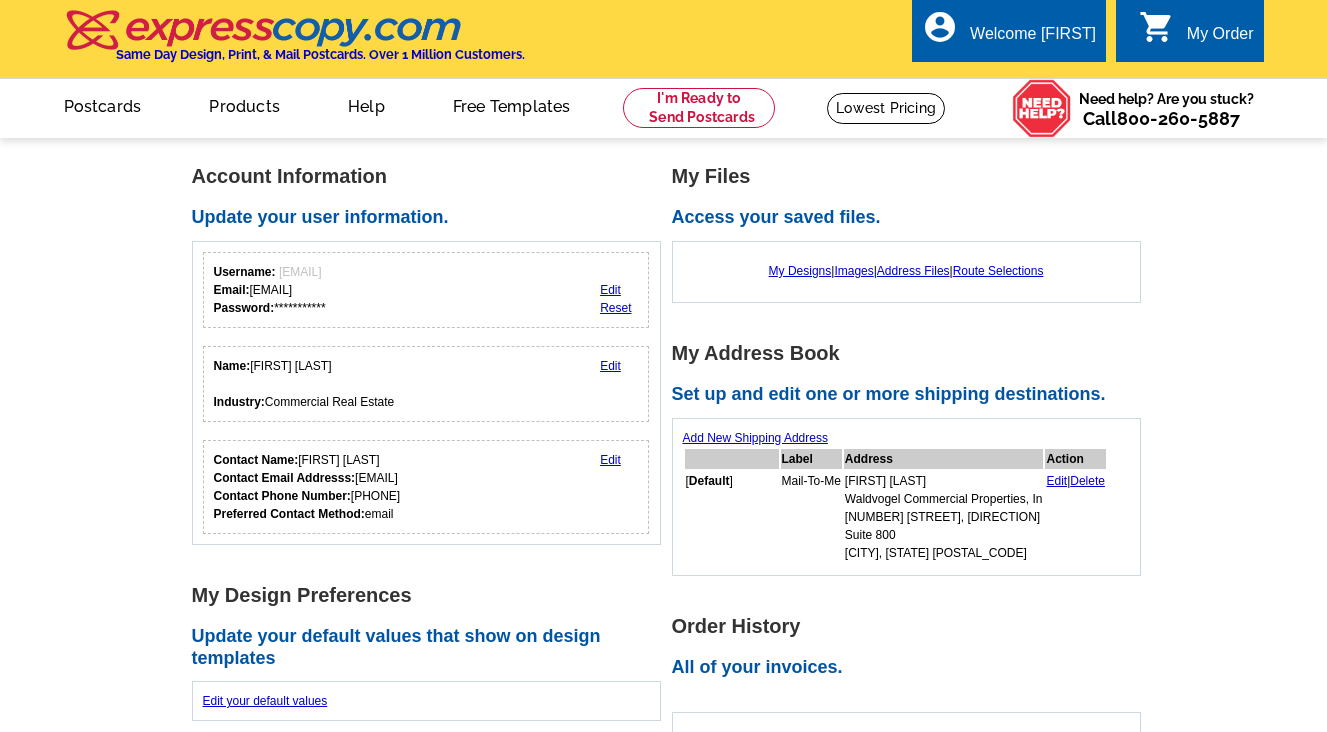 scroll, scrollTop: 0, scrollLeft: 0, axis: both 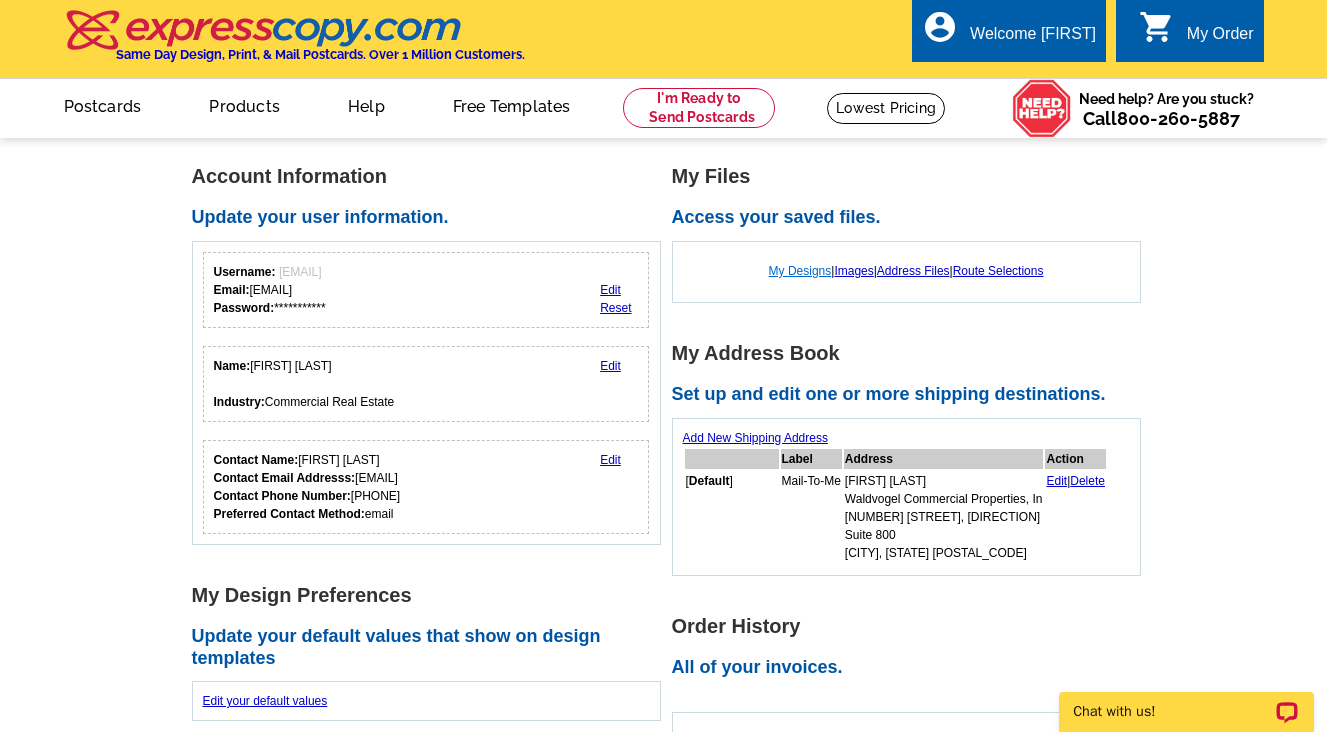 click on "My Designs" at bounding box center [800, 271] 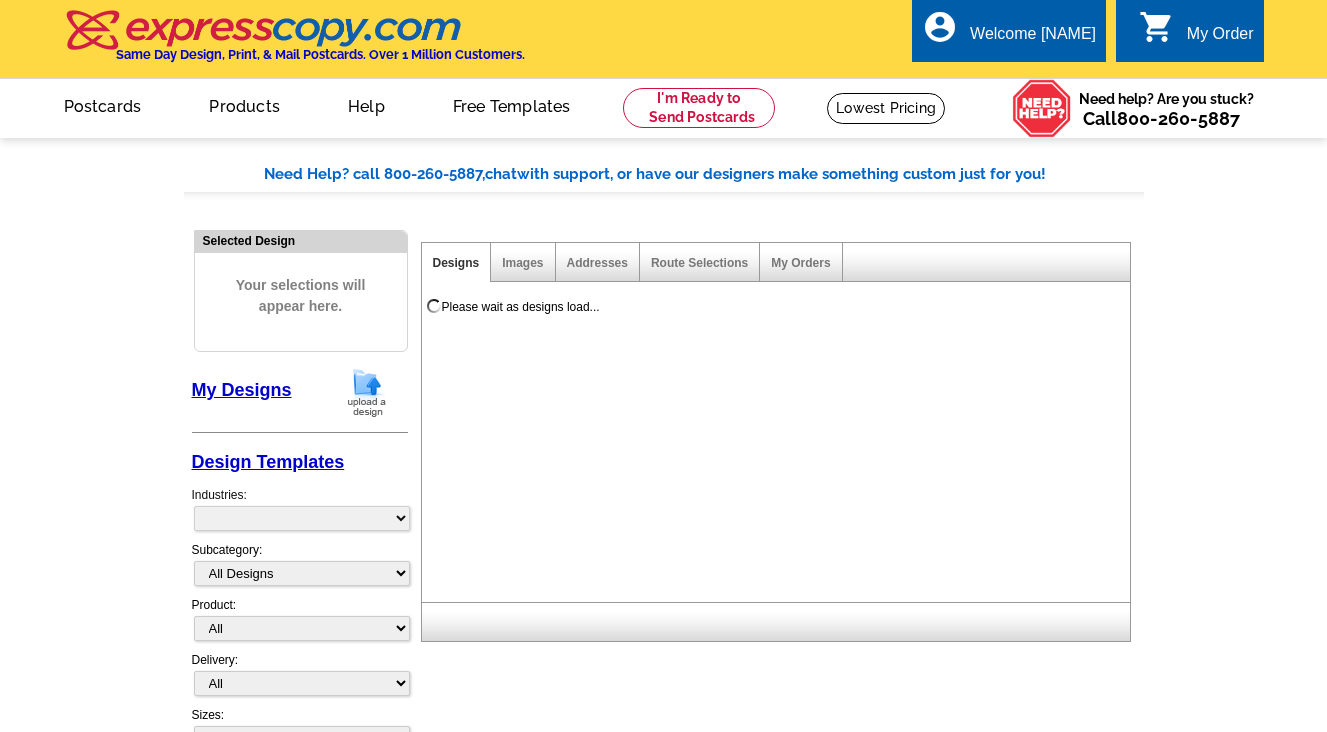 scroll, scrollTop: 0, scrollLeft: 0, axis: both 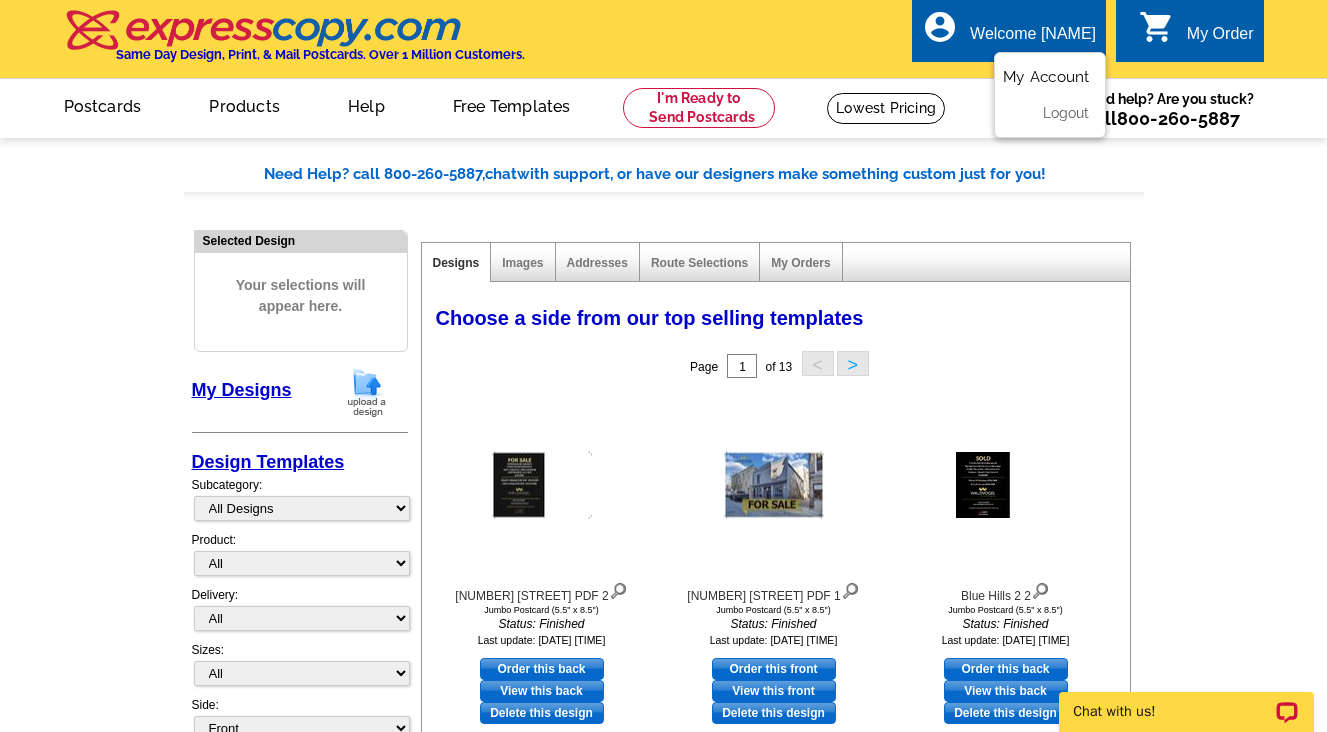 click on "My Account" at bounding box center [1046, 77] 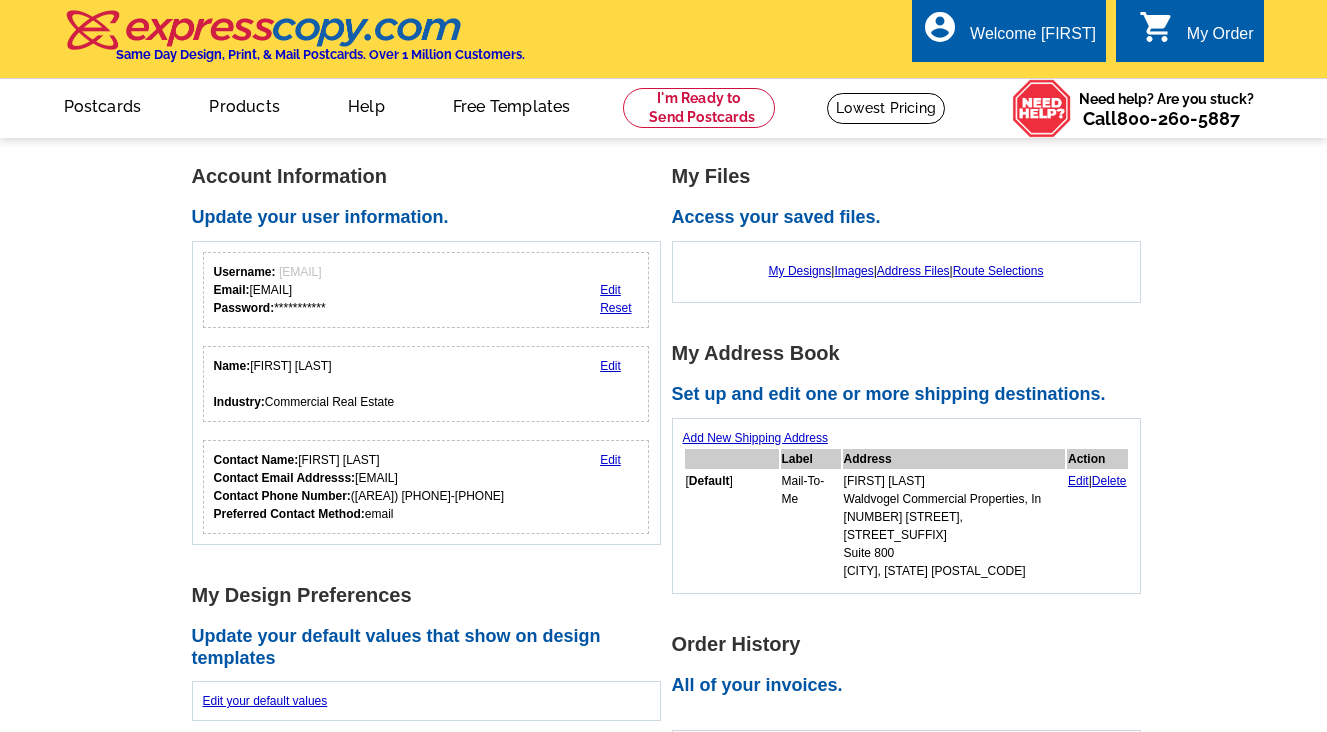 scroll, scrollTop: 0, scrollLeft: 0, axis: both 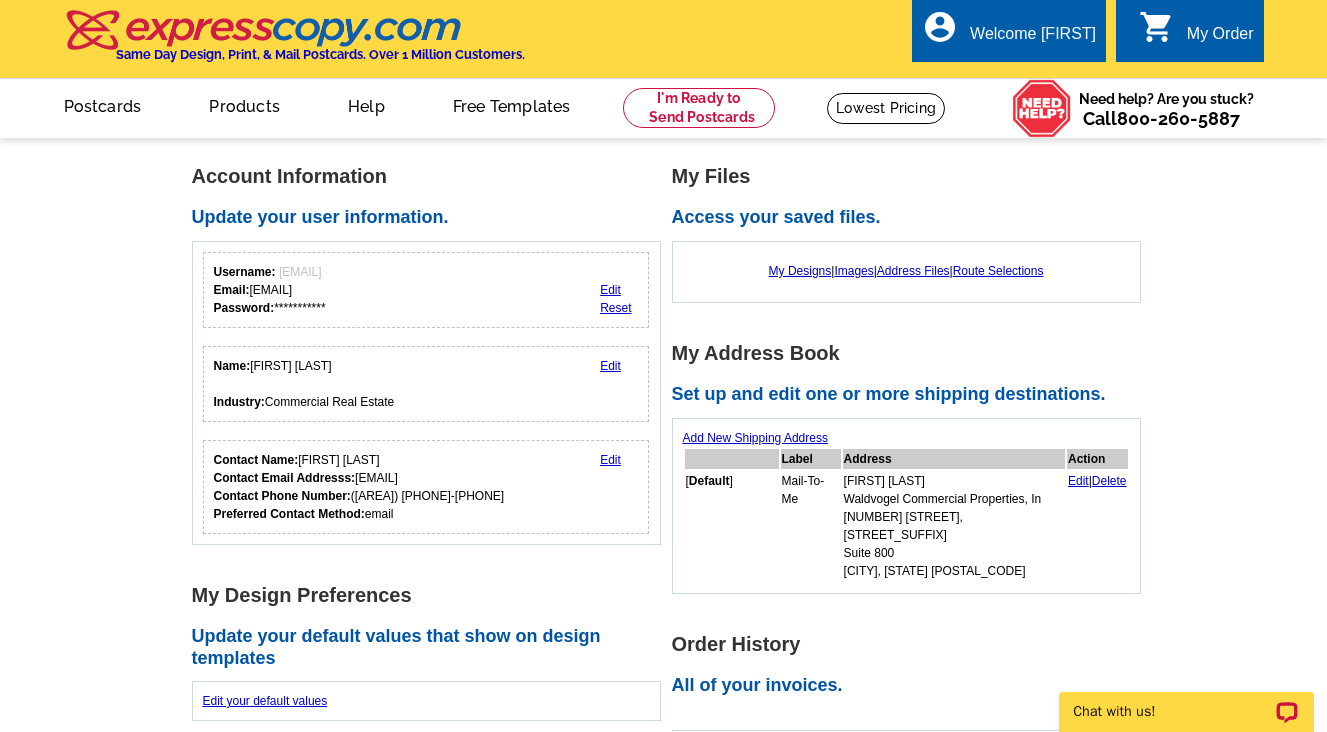 click at bounding box center (264, 30) 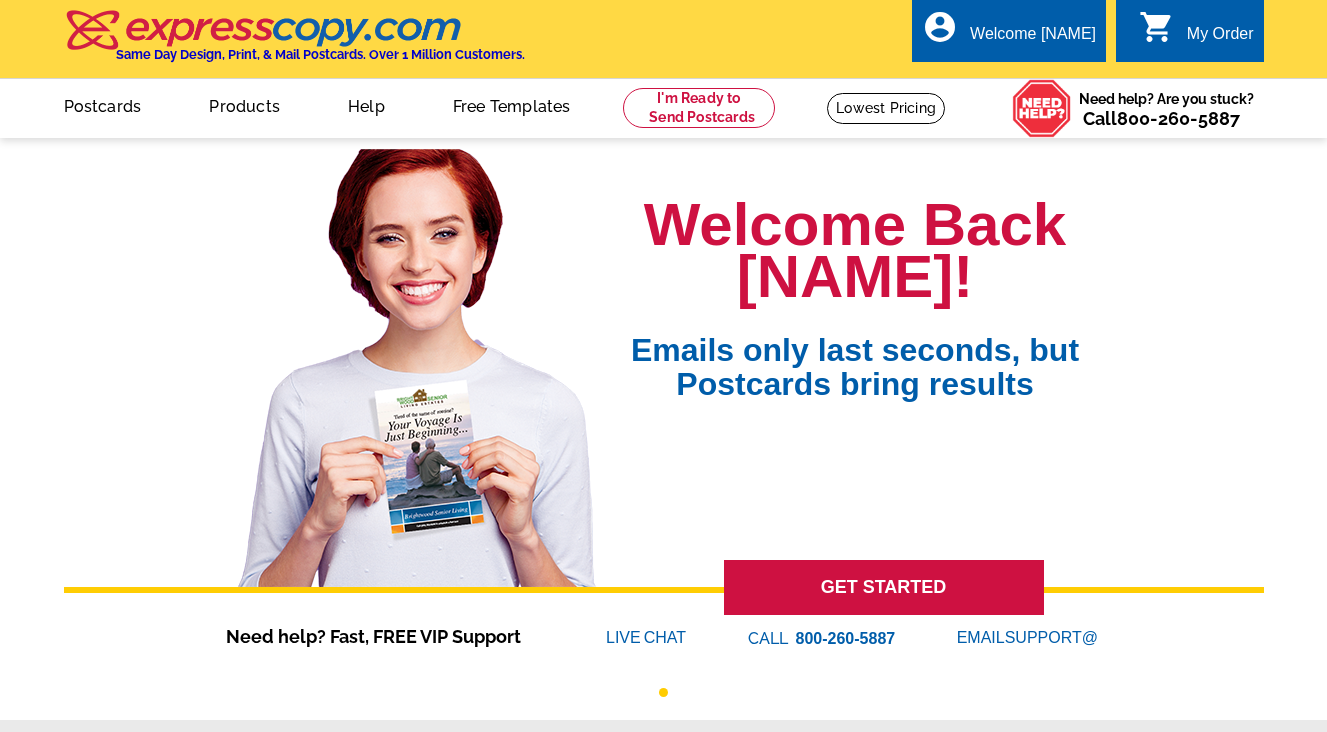 scroll, scrollTop: 0, scrollLeft: 0, axis: both 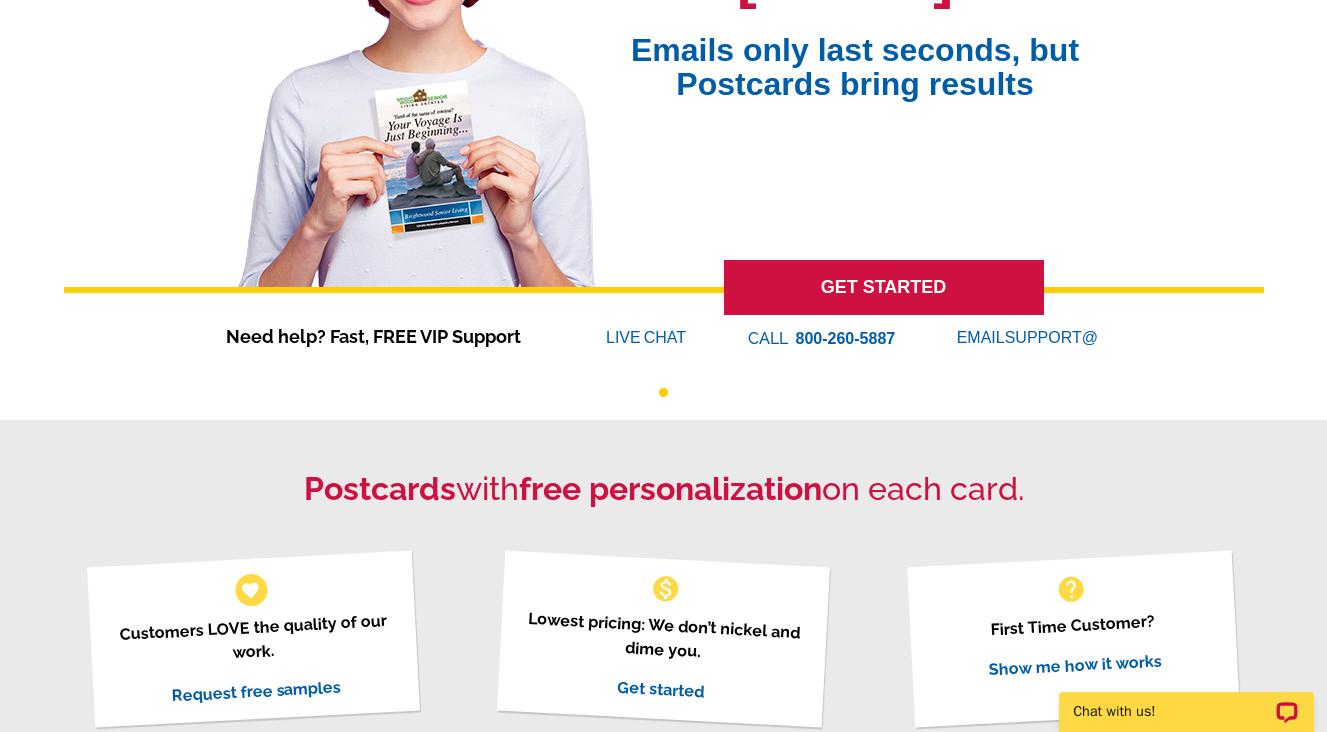 click on "GET
STARTED" at bounding box center [884, 287] 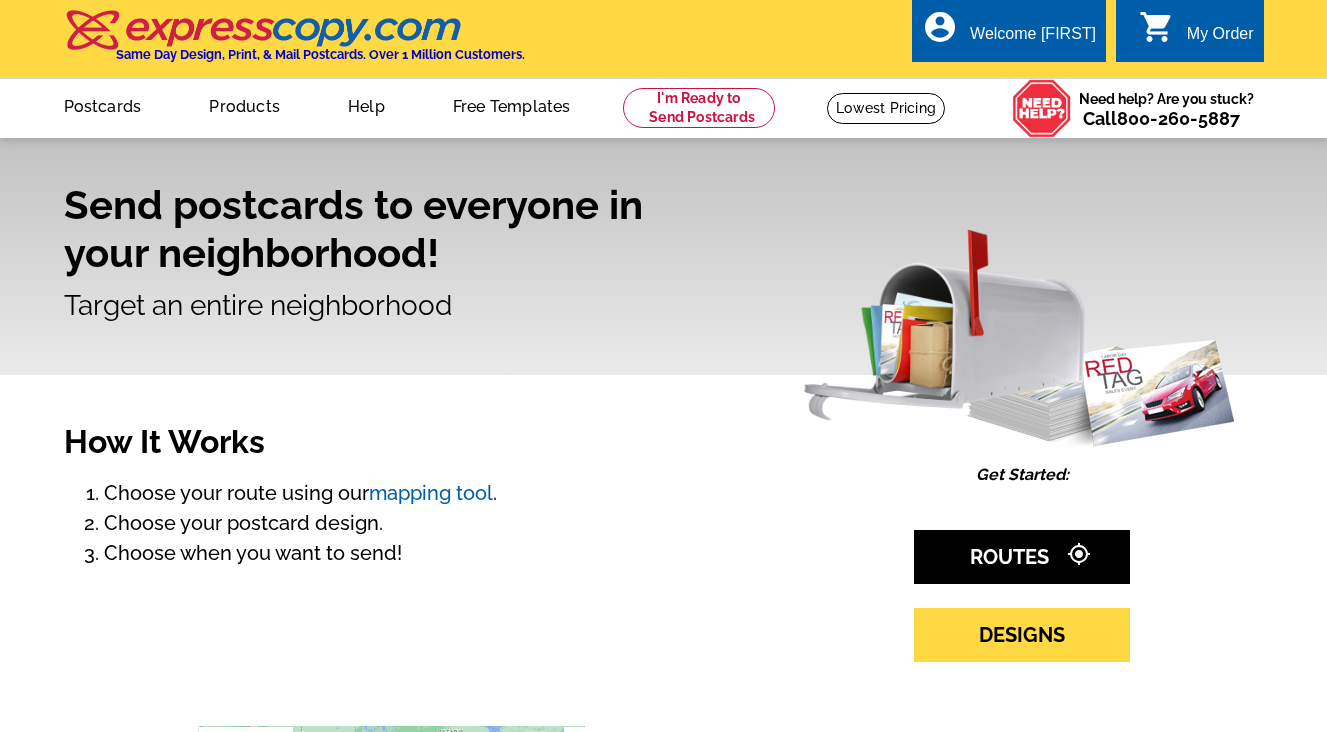 scroll, scrollTop: 0, scrollLeft: 0, axis: both 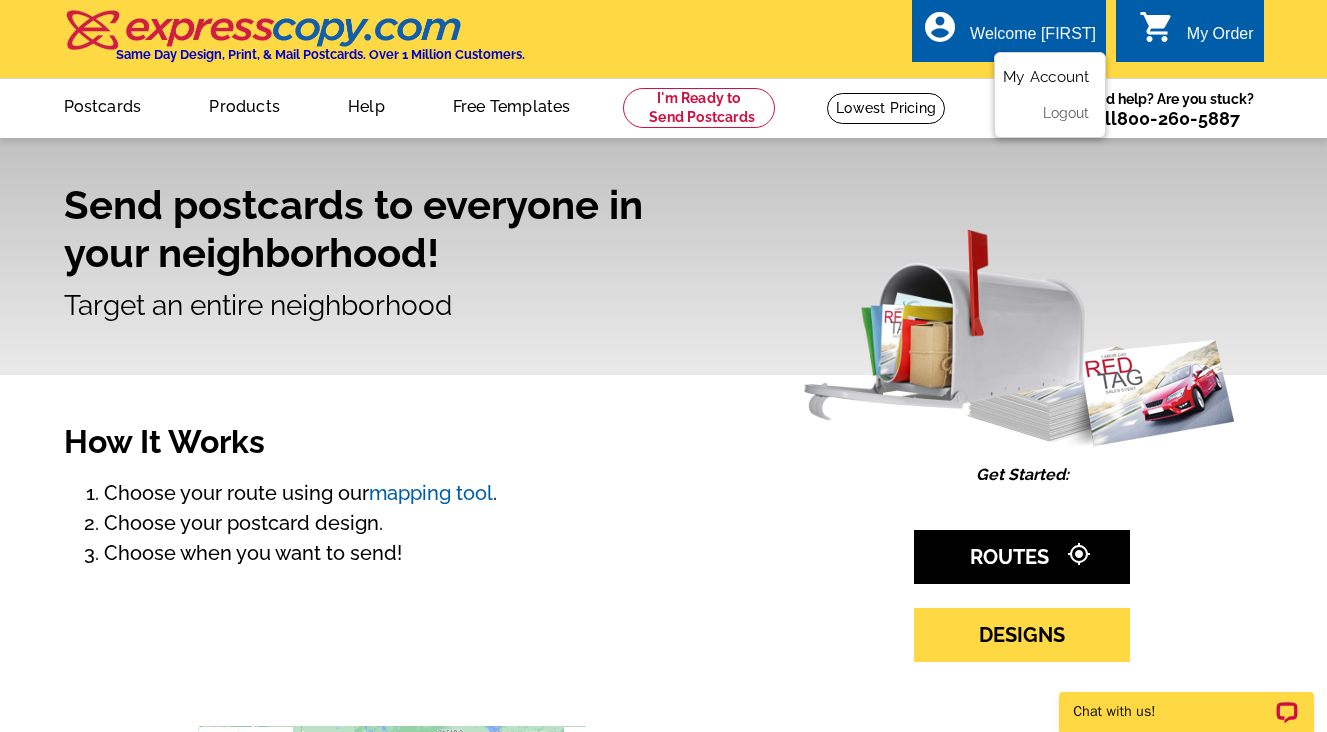 click on "My Account" at bounding box center (1046, 77) 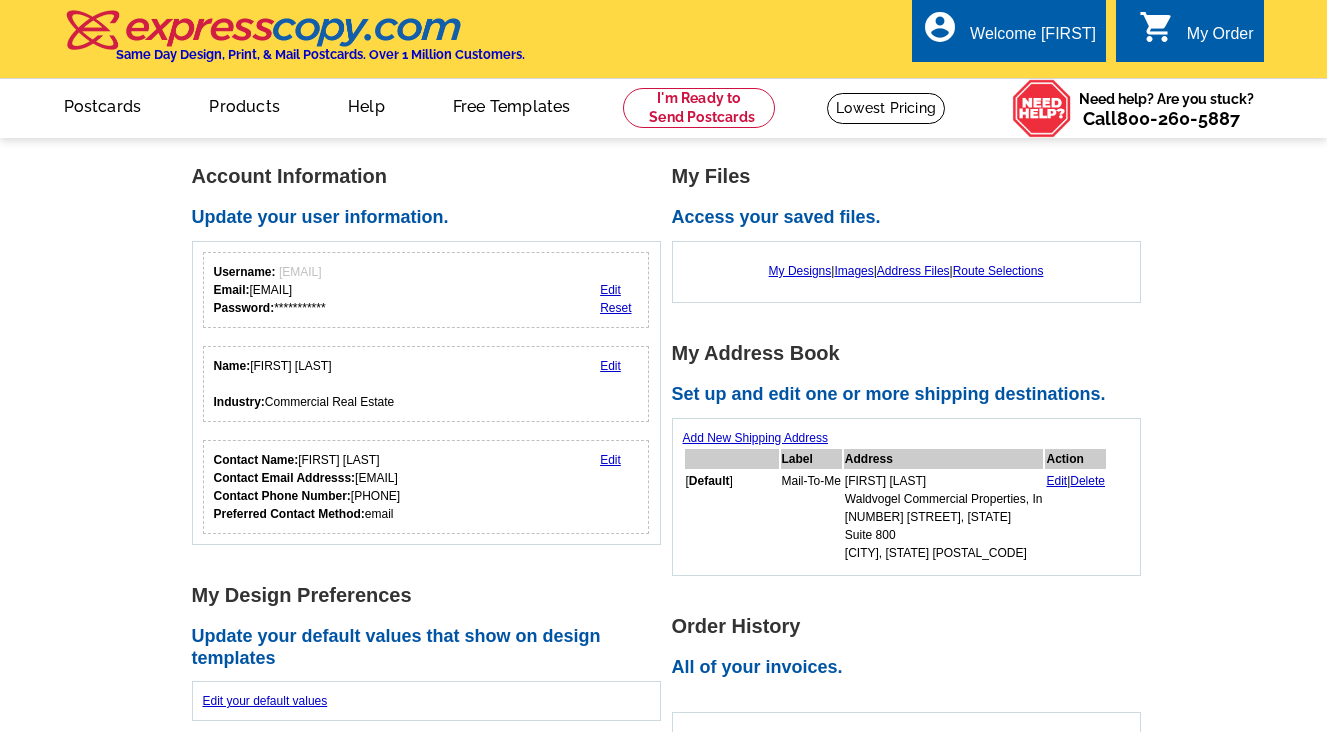 scroll, scrollTop: 0, scrollLeft: 0, axis: both 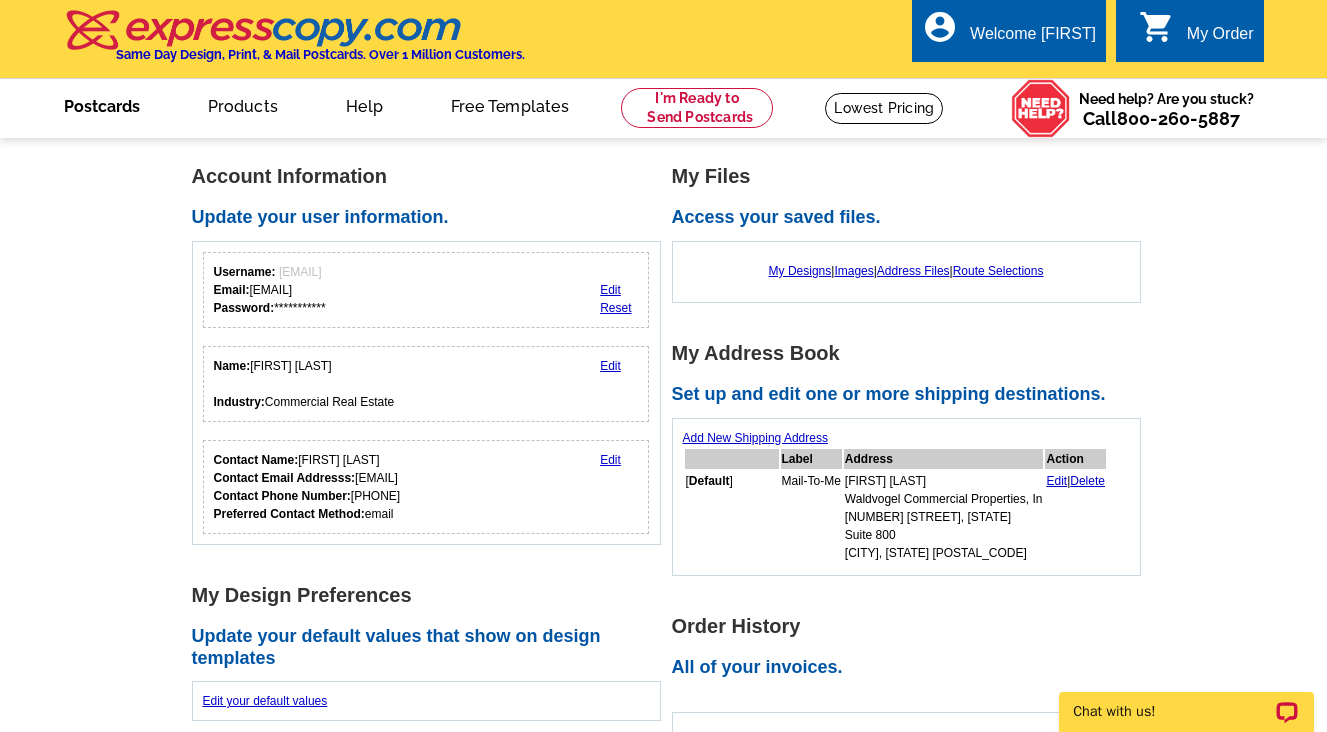 click on "Postcards" at bounding box center (102, 104) 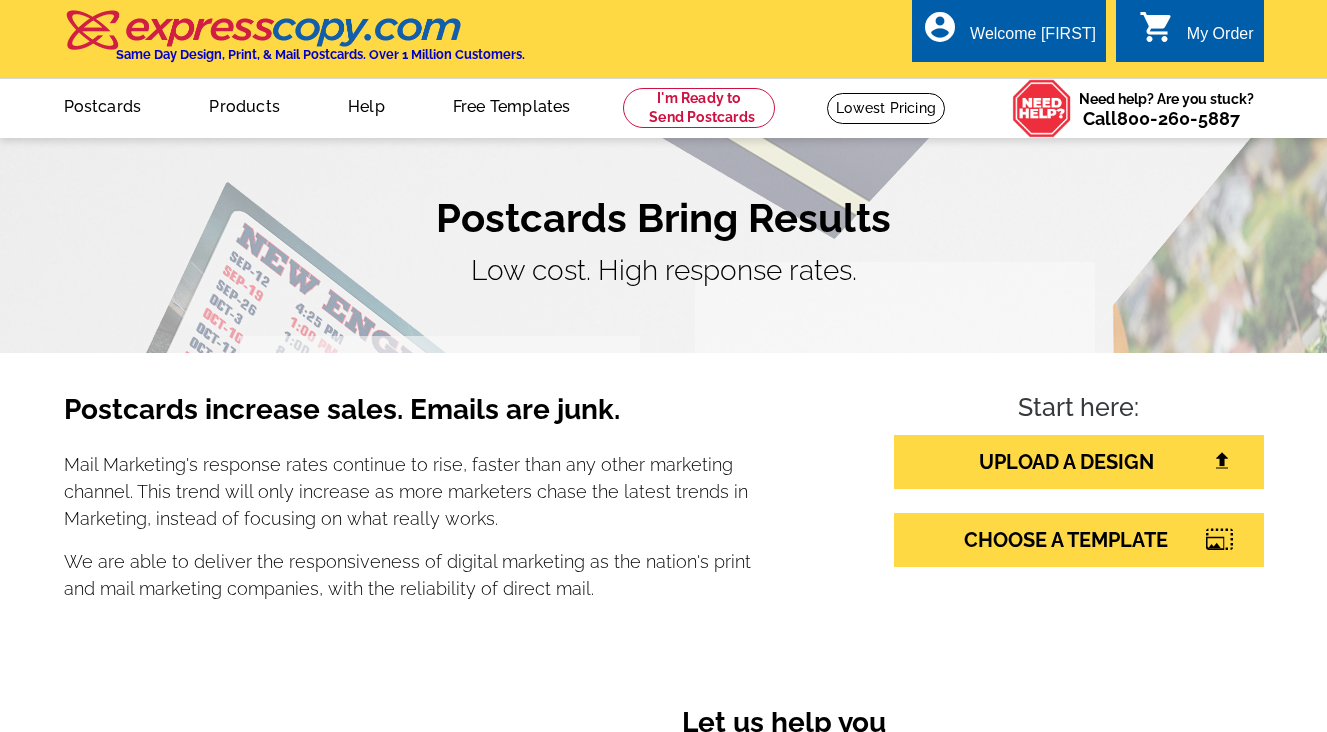 scroll, scrollTop: 0, scrollLeft: 0, axis: both 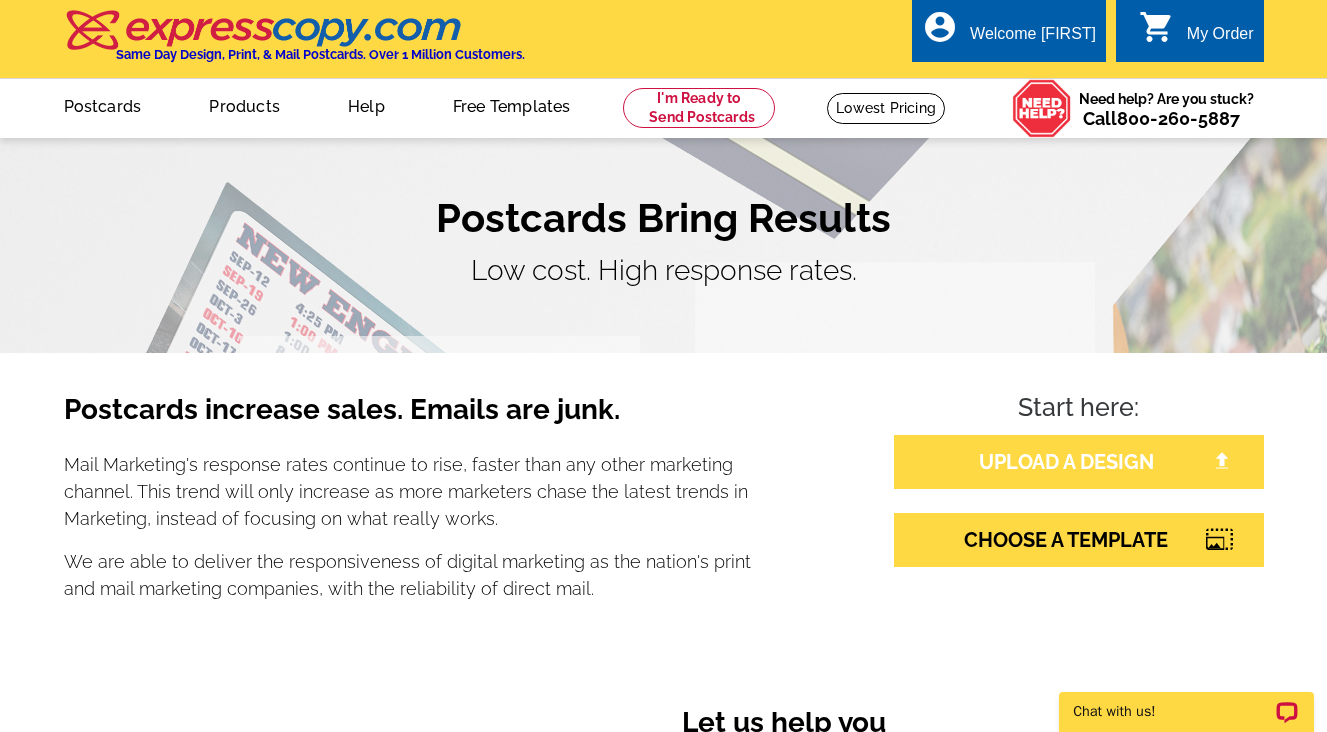 click on "UPLOAD A DESIGN" at bounding box center (1079, 462) 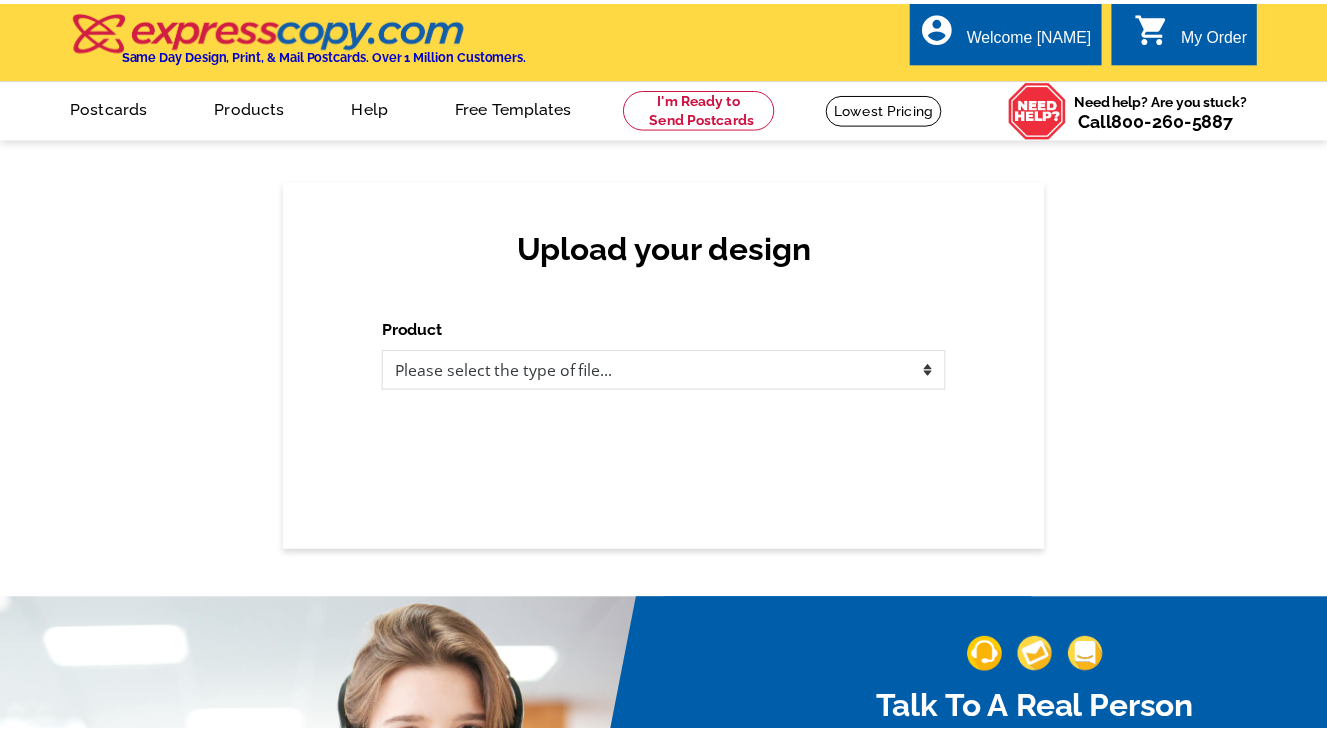 scroll, scrollTop: 0, scrollLeft: 0, axis: both 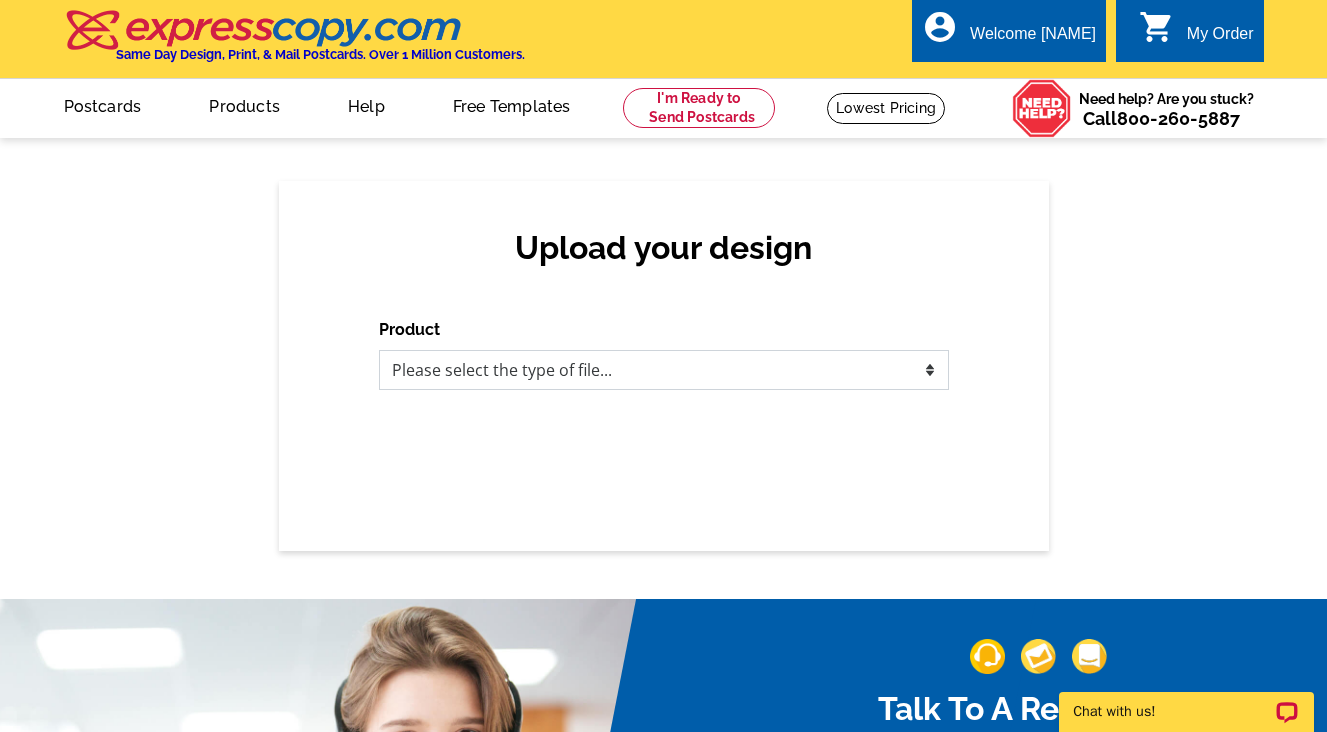 click on "Please select the type of file...
Postcards
Business Cards
Letters and flyers
Greeting Cards
Door Hangers" at bounding box center [664, 370] 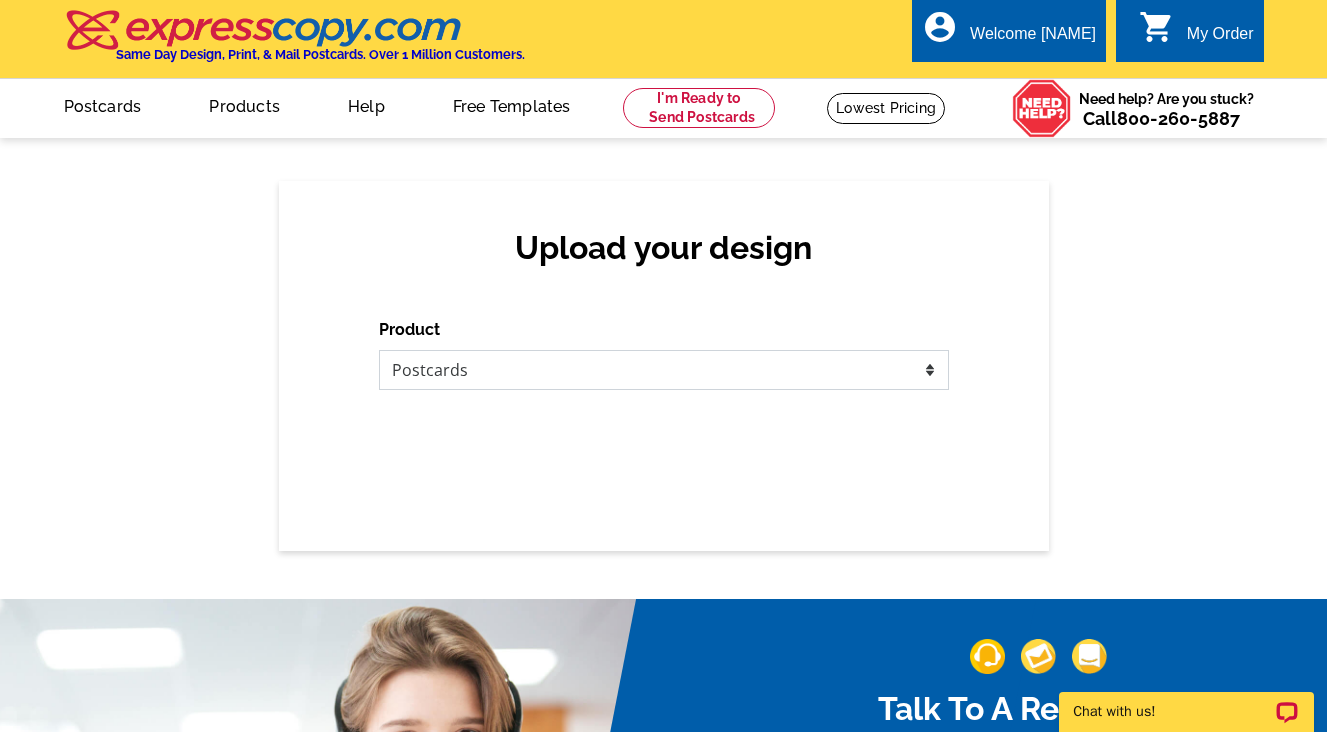 click on "Please select the type of file...
Postcards
Business Cards
Letters and flyers
Greeting Cards
Door Hangers" at bounding box center [664, 370] 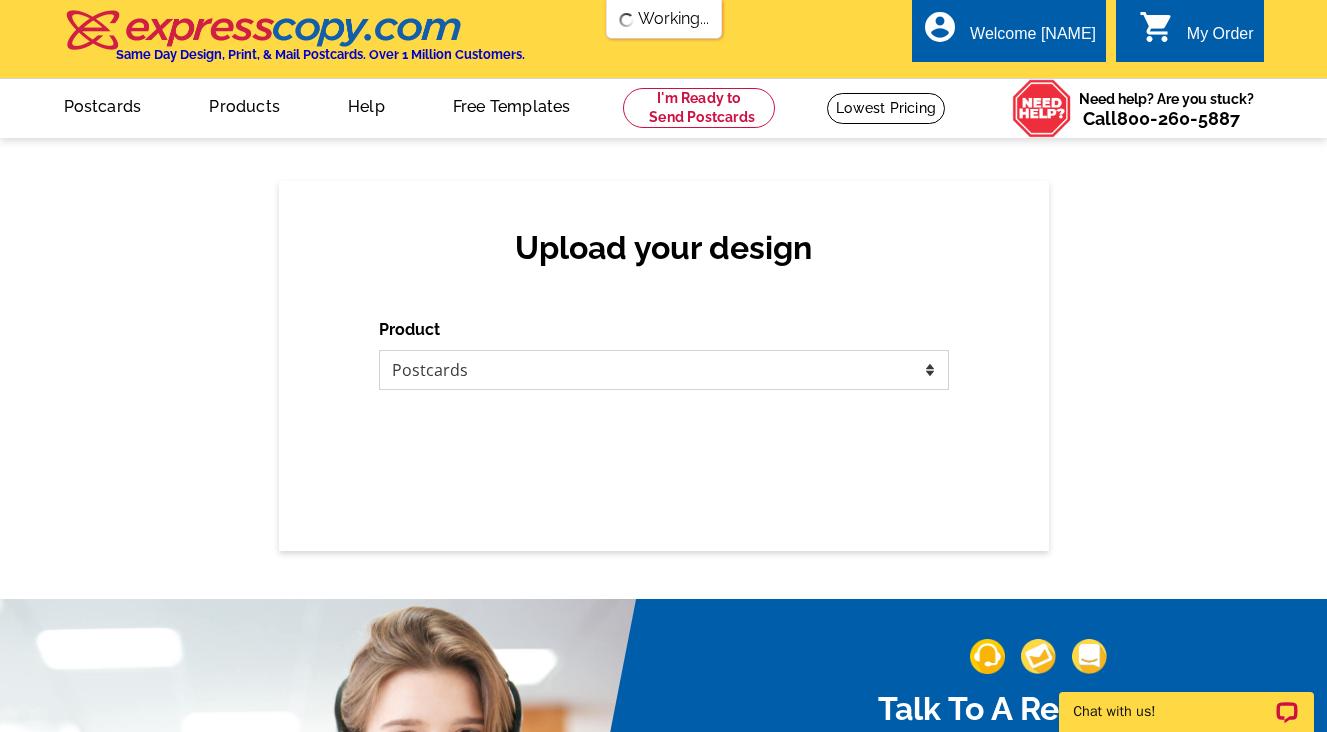 scroll, scrollTop: 0, scrollLeft: 0, axis: both 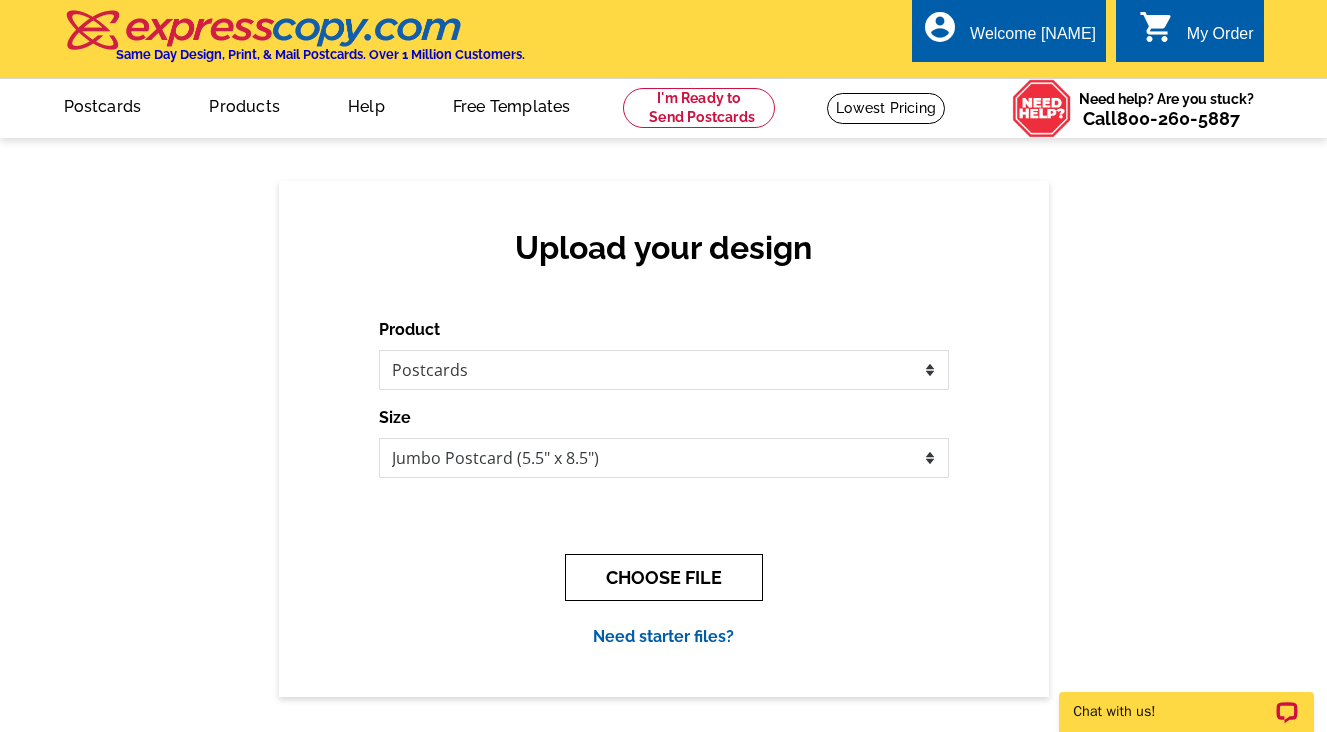 click on "CHOOSE FILE" at bounding box center [664, 577] 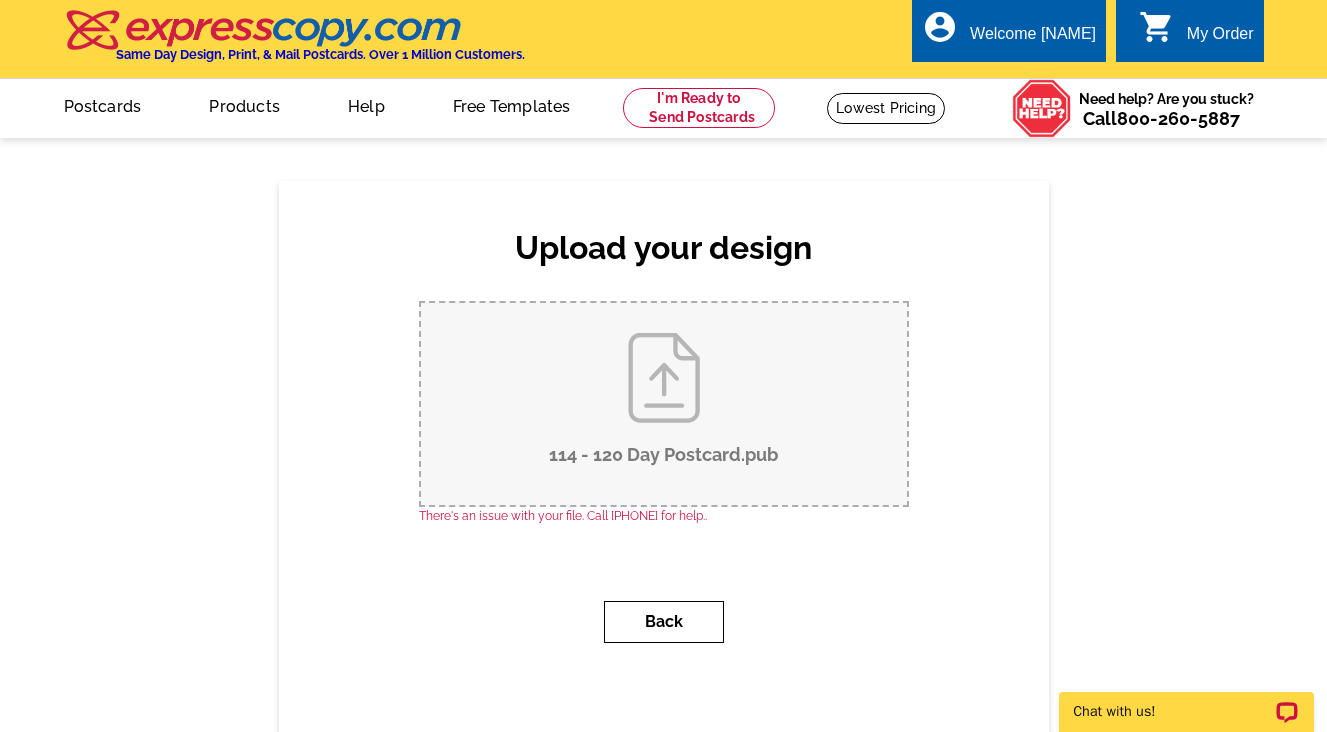 click on "Back" at bounding box center (664, 622) 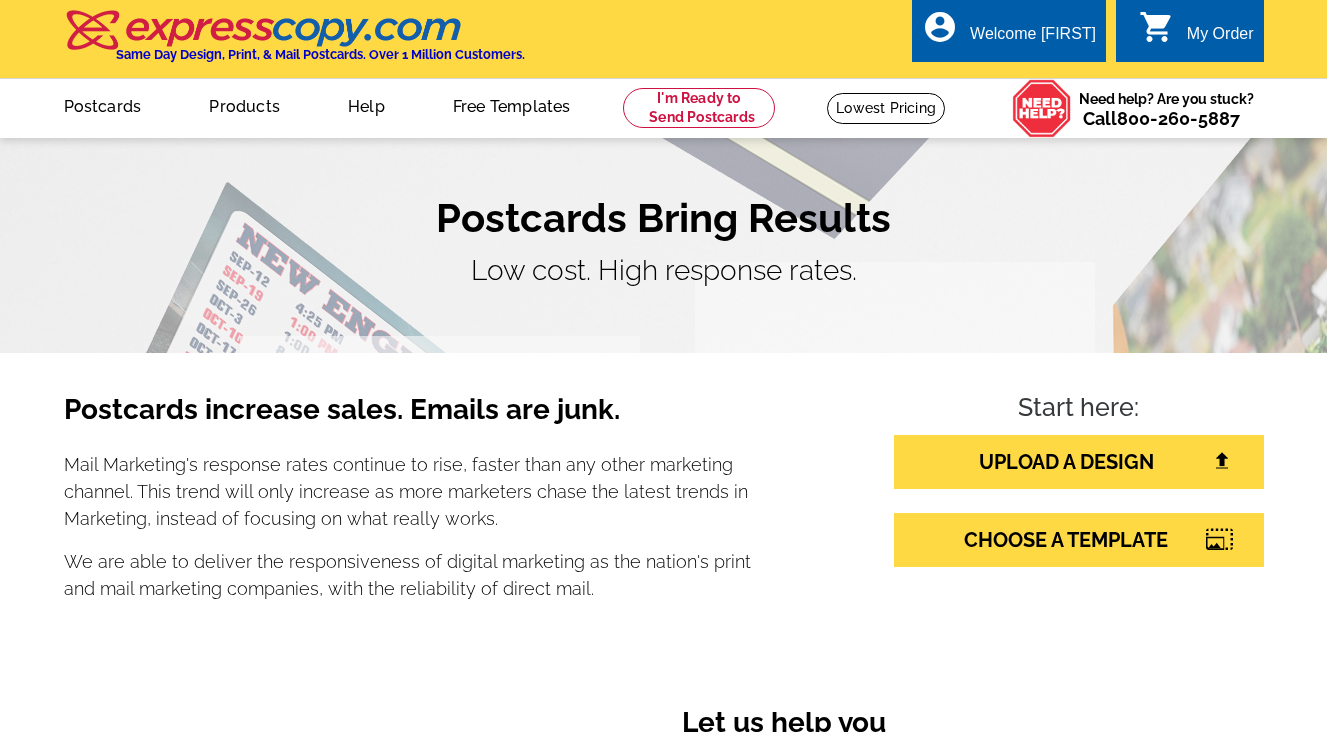 scroll, scrollTop: 0, scrollLeft: 0, axis: both 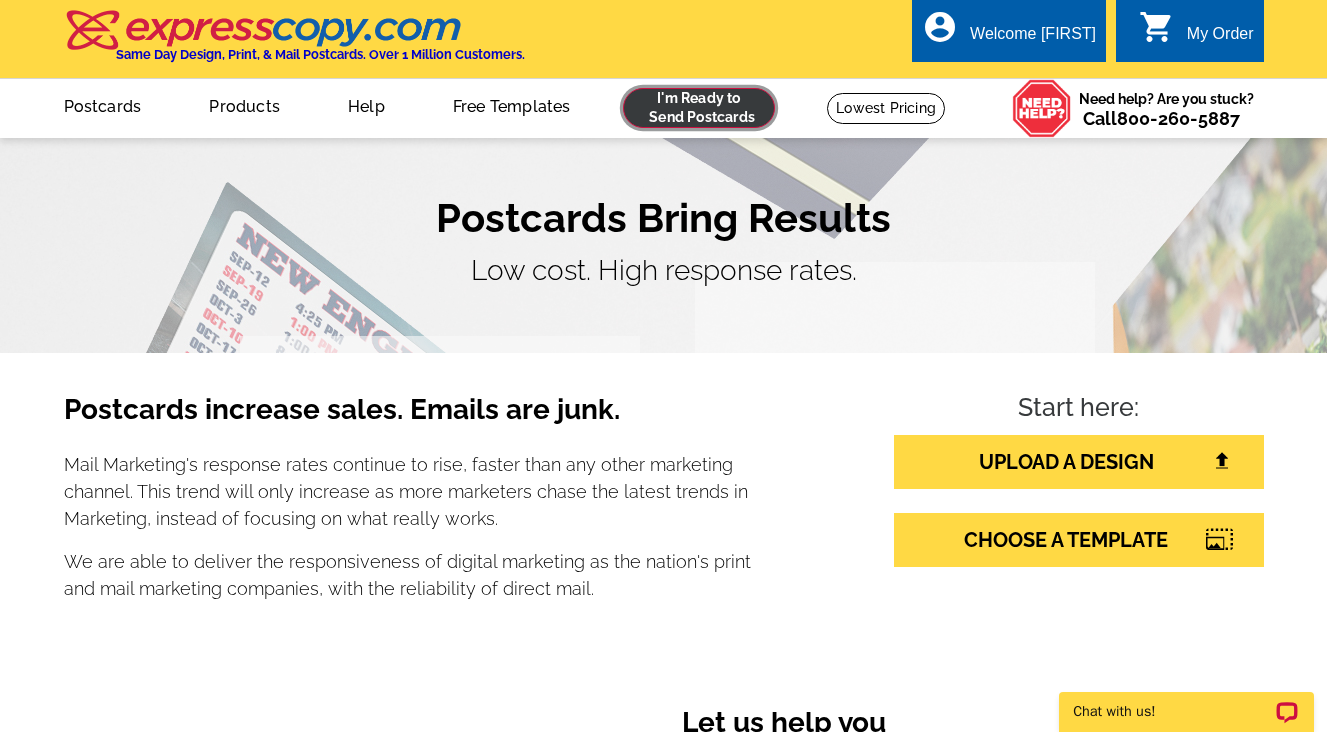 click at bounding box center (699, 108) 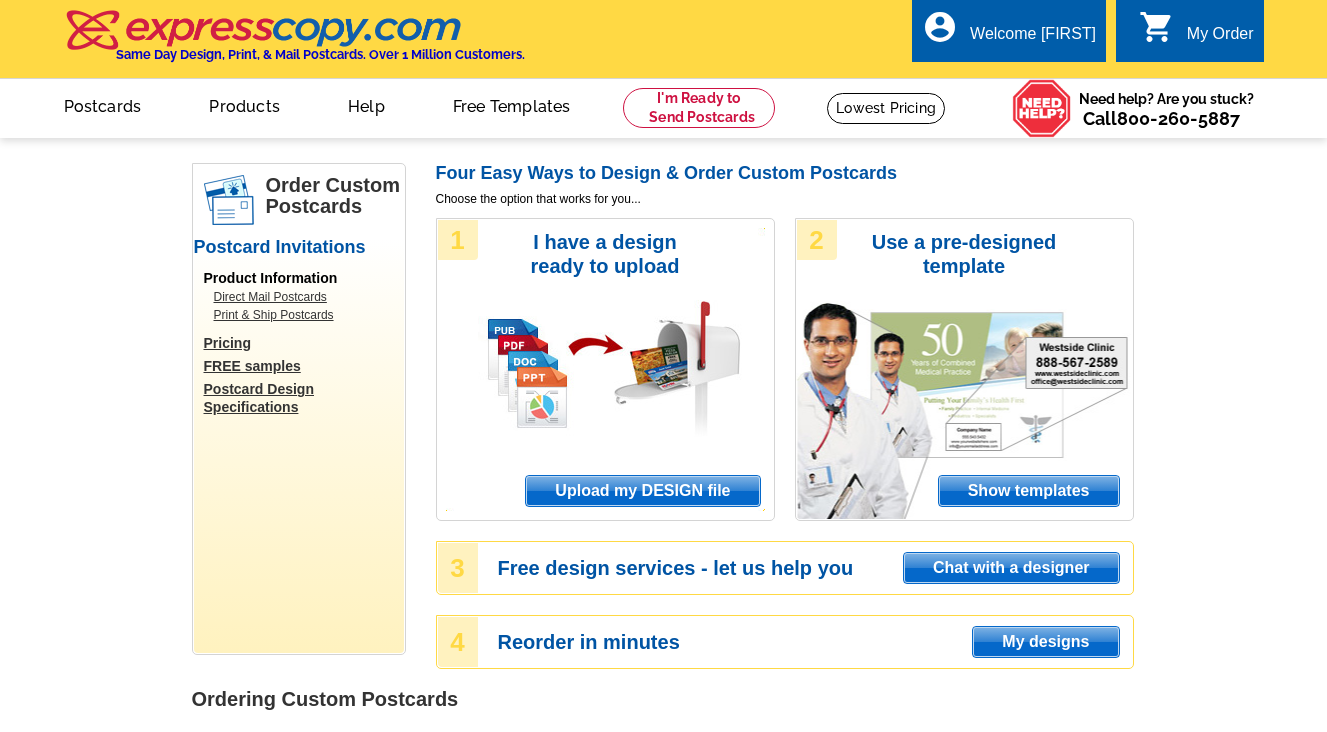 scroll, scrollTop: 0, scrollLeft: 0, axis: both 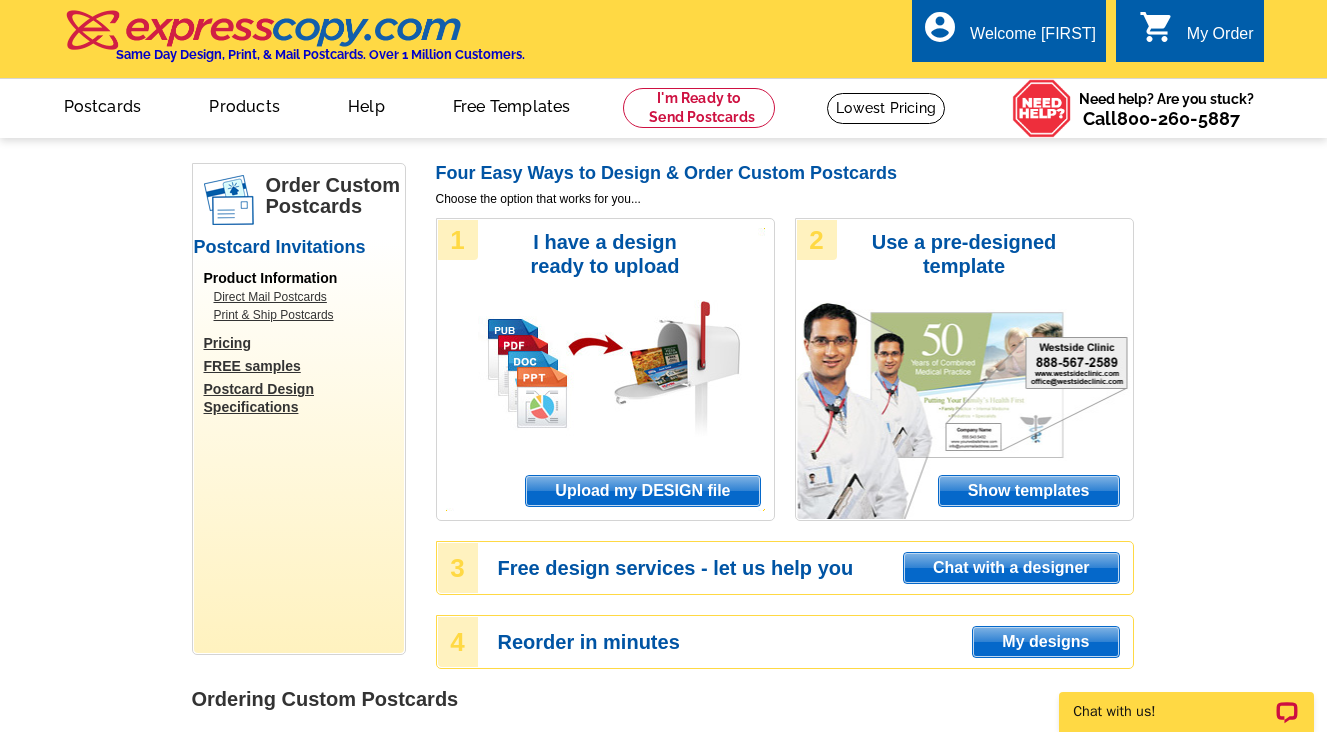 click on "Upload my DESIGN file" at bounding box center (642, 491) 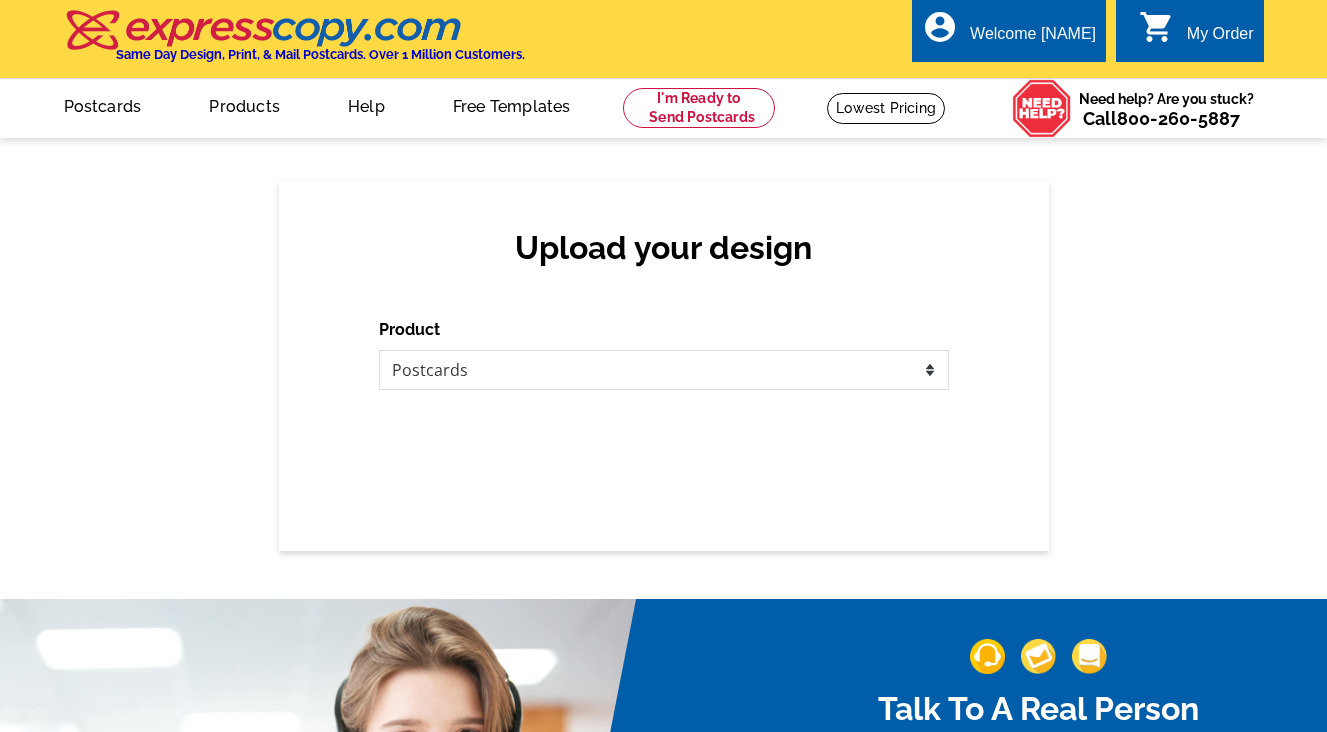 scroll, scrollTop: 0, scrollLeft: 0, axis: both 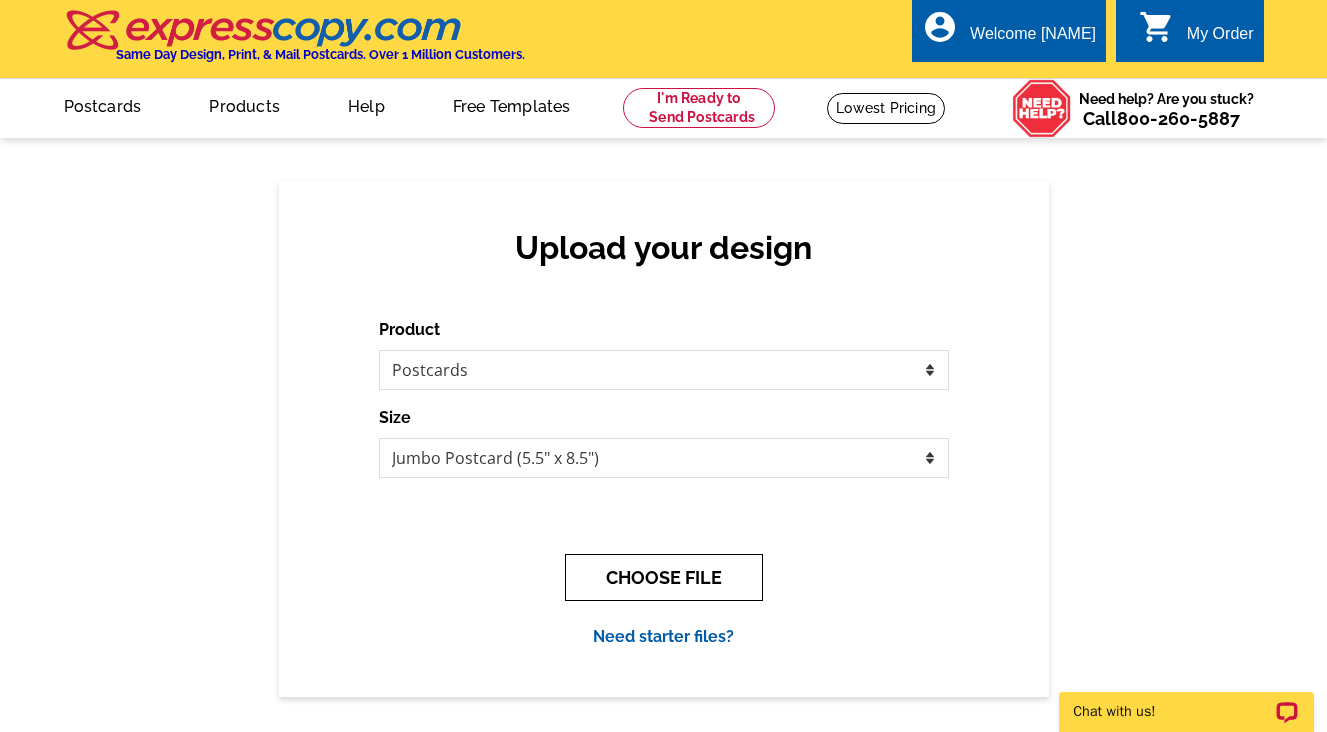 click on "CHOOSE FILE" at bounding box center [664, 577] 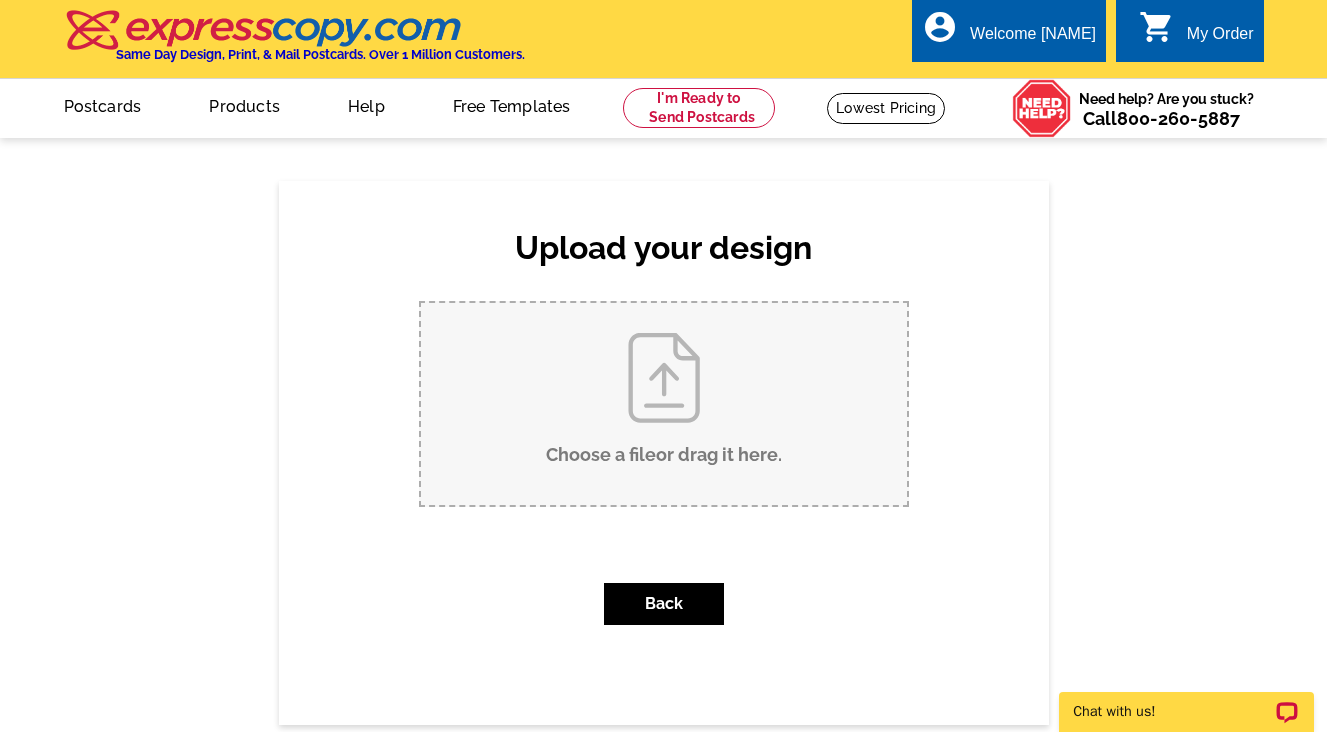 click on "Choose a file  or drag it here ." at bounding box center [664, 404] 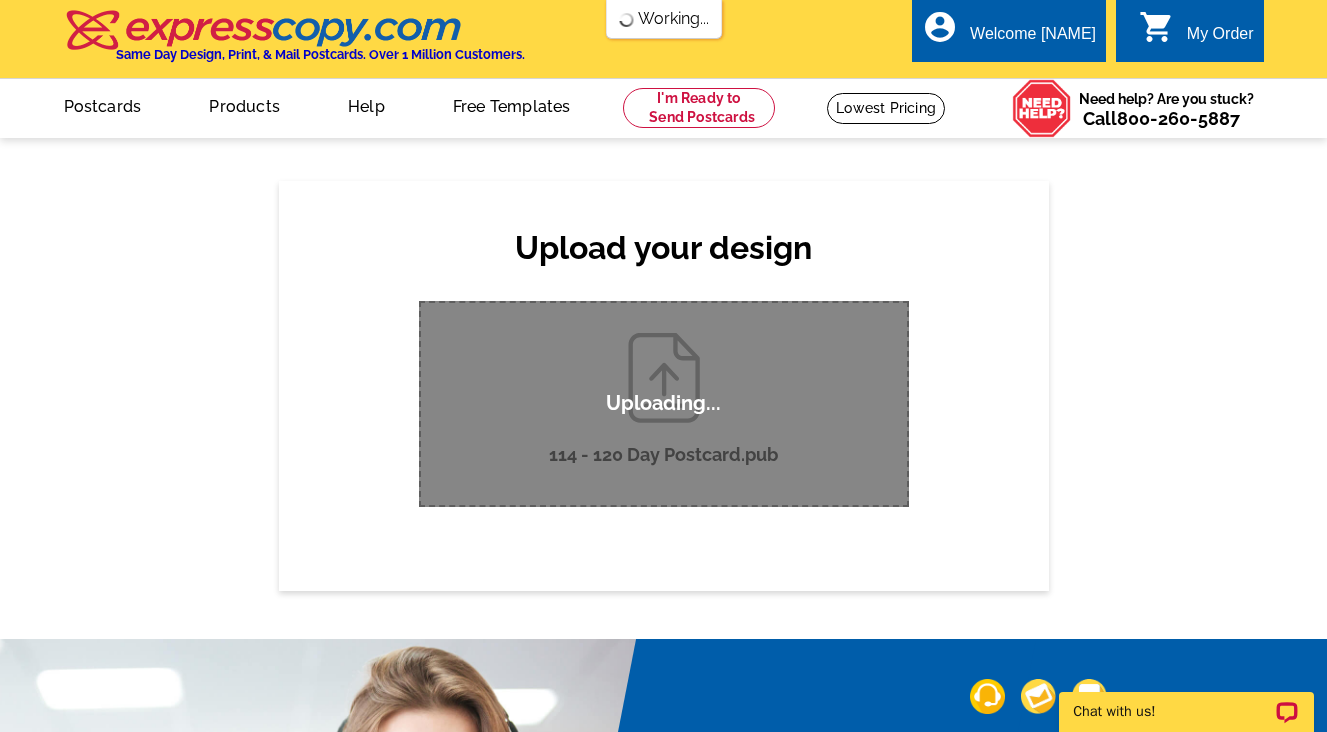 scroll, scrollTop: 0, scrollLeft: 0, axis: both 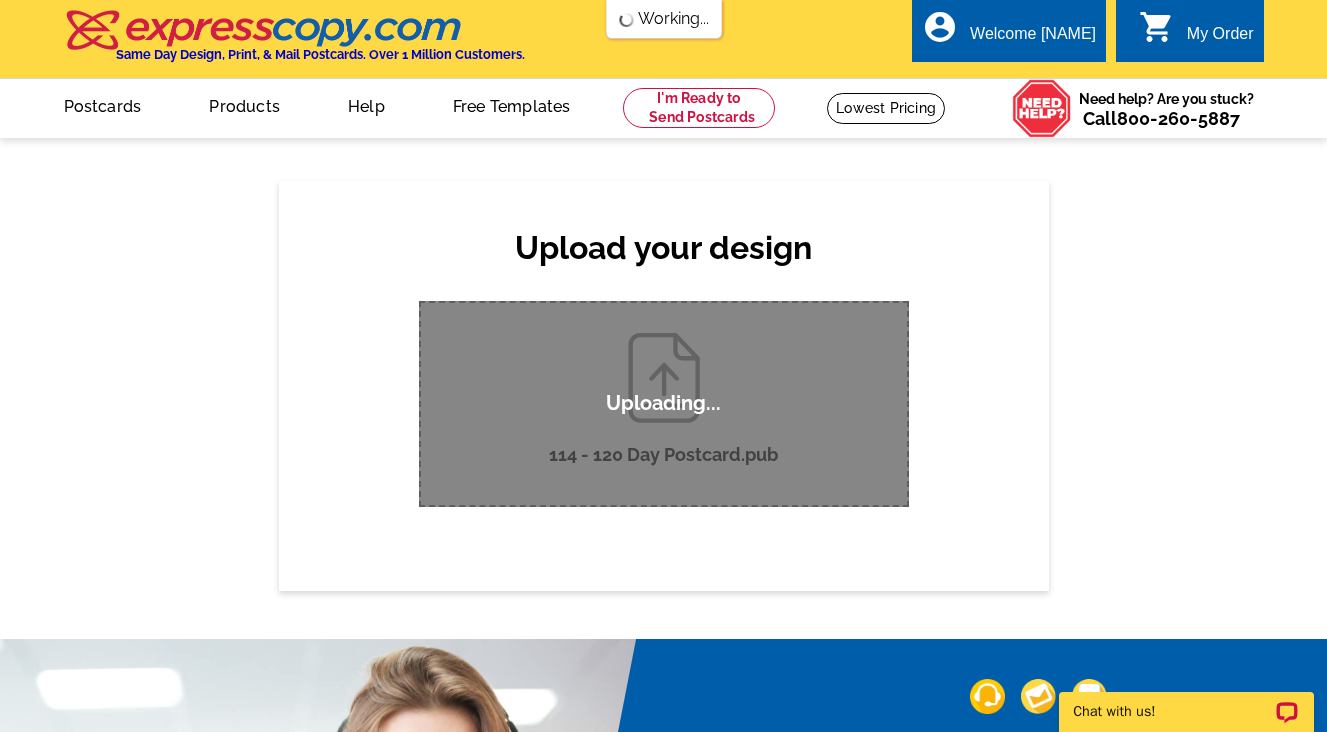 type 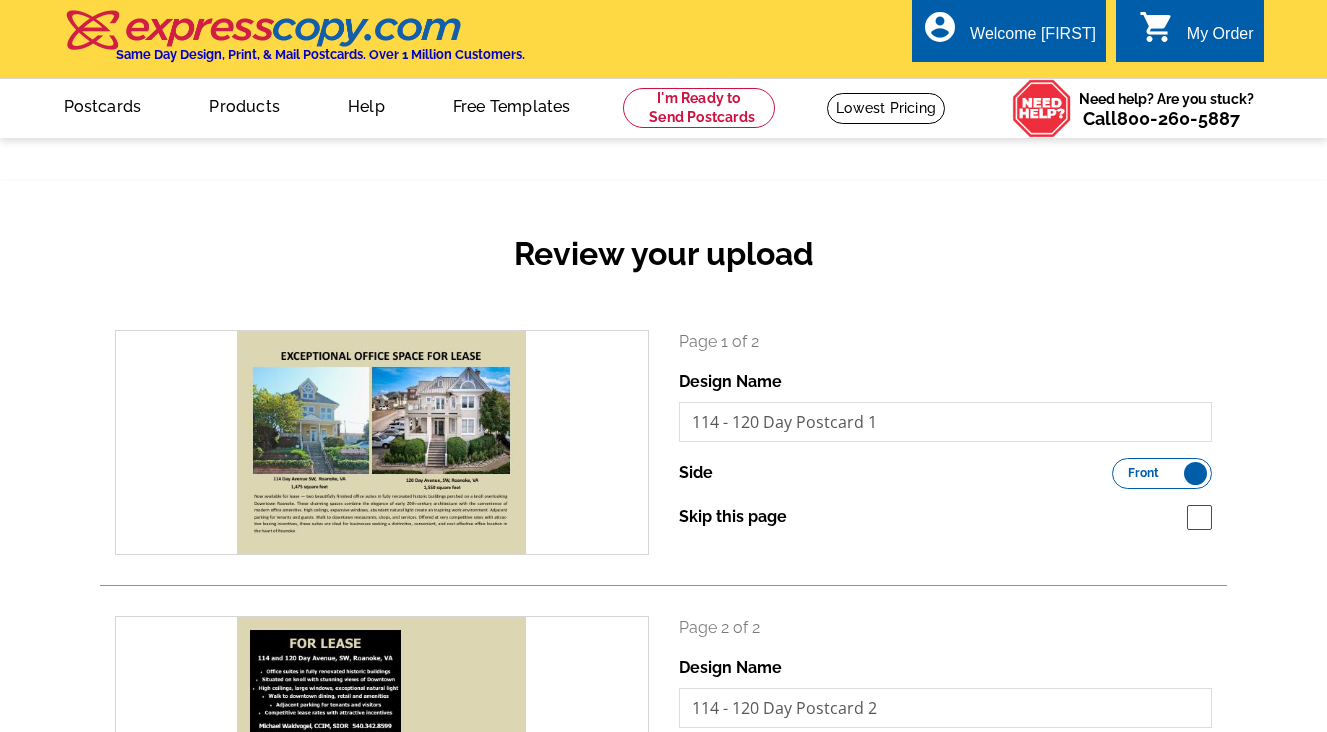 scroll, scrollTop: 0, scrollLeft: 0, axis: both 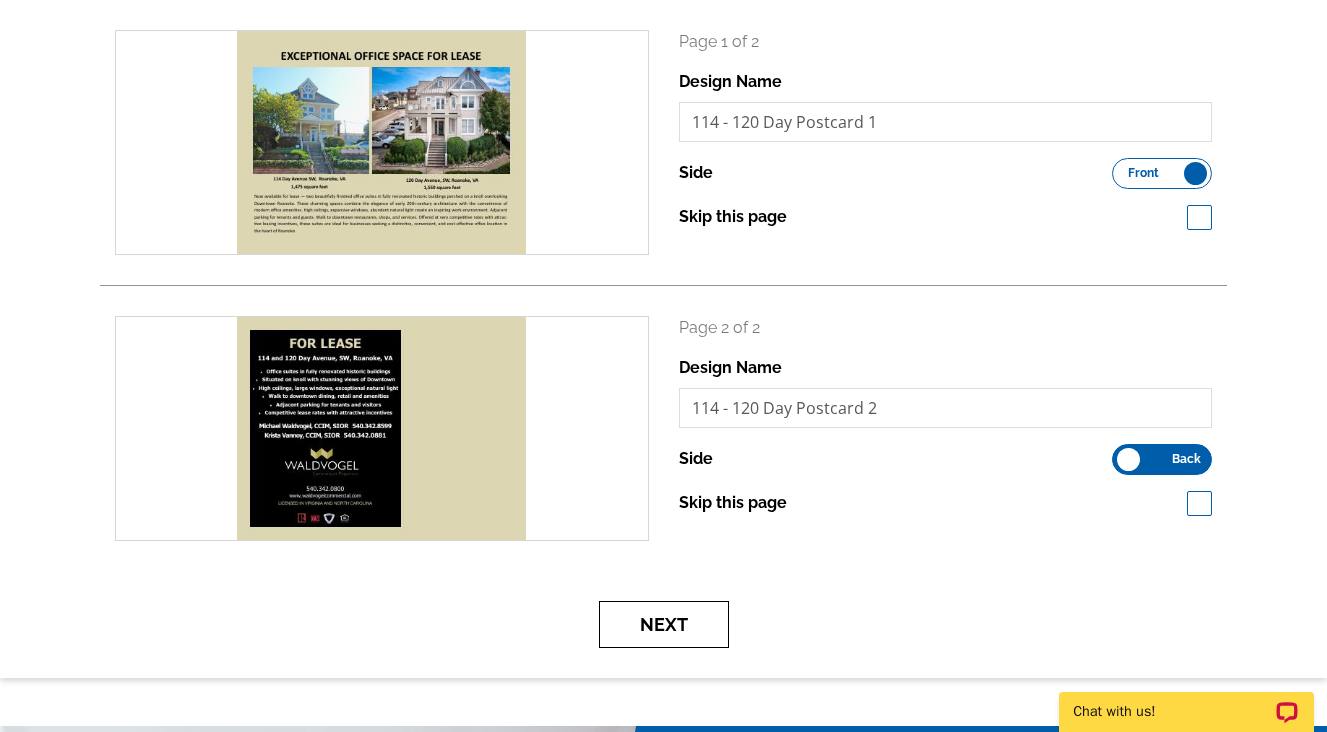 click on "Next" at bounding box center (664, 624) 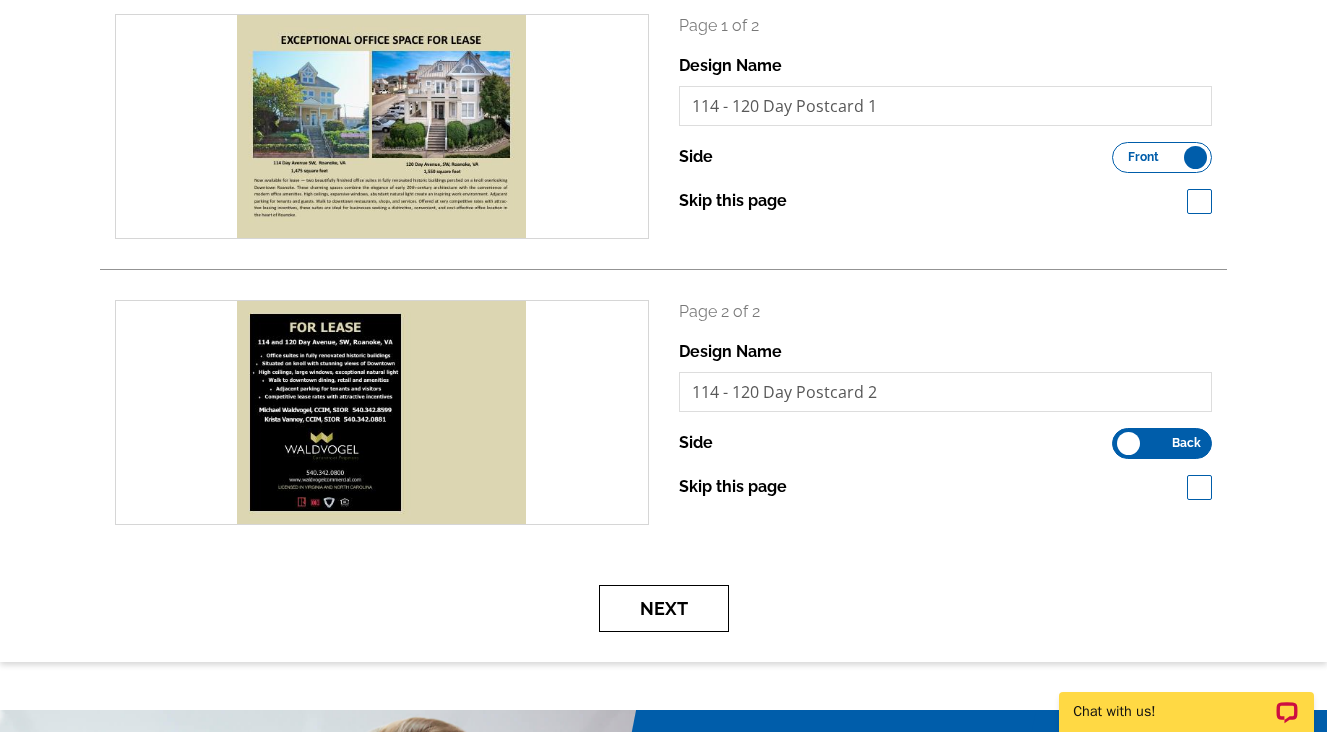 scroll, scrollTop: 300, scrollLeft: 0, axis: vertical 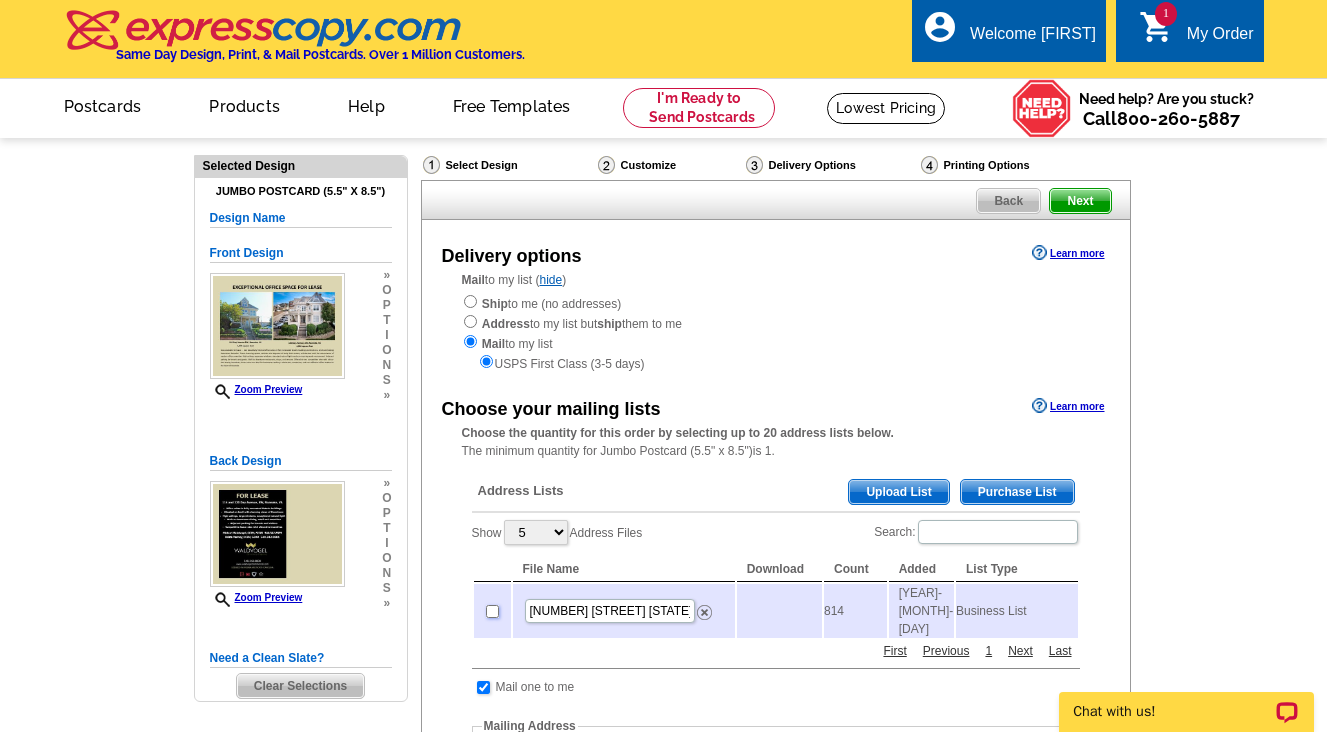 click at bounding box center [492, 611] 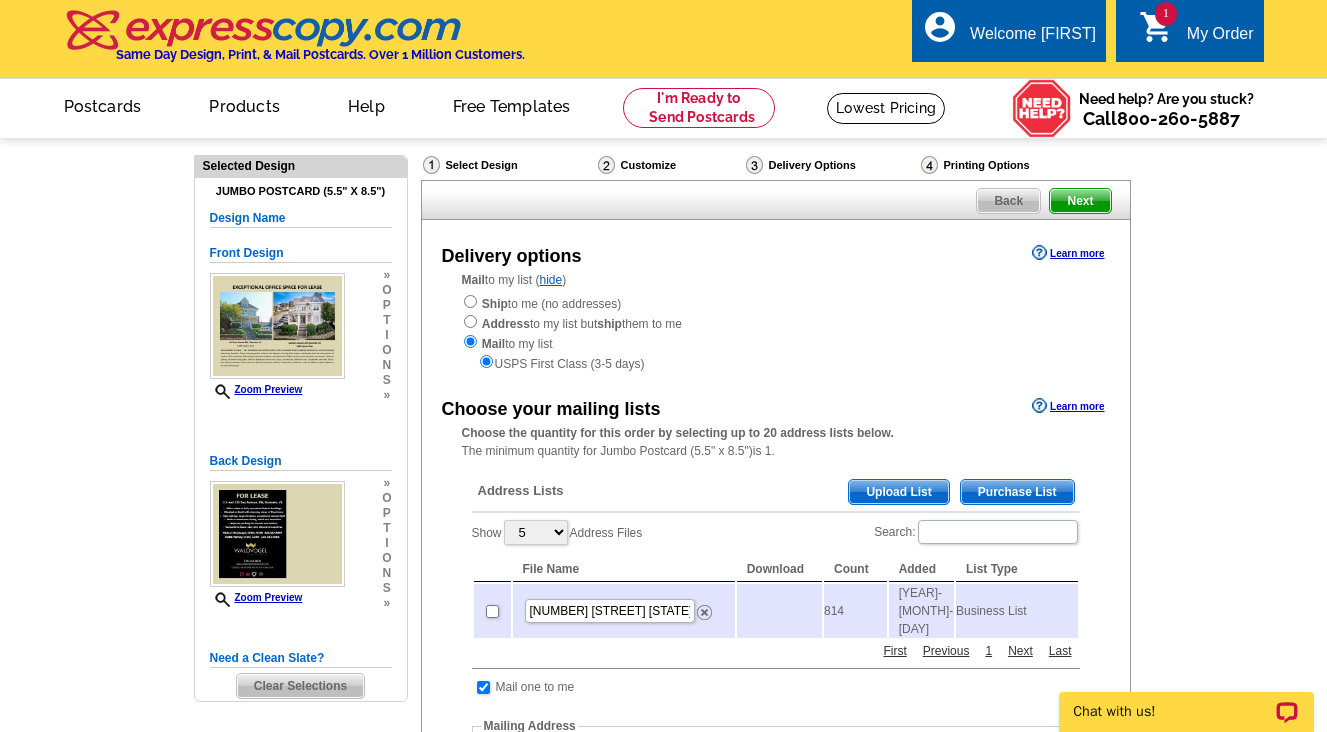 checkbox on "true" 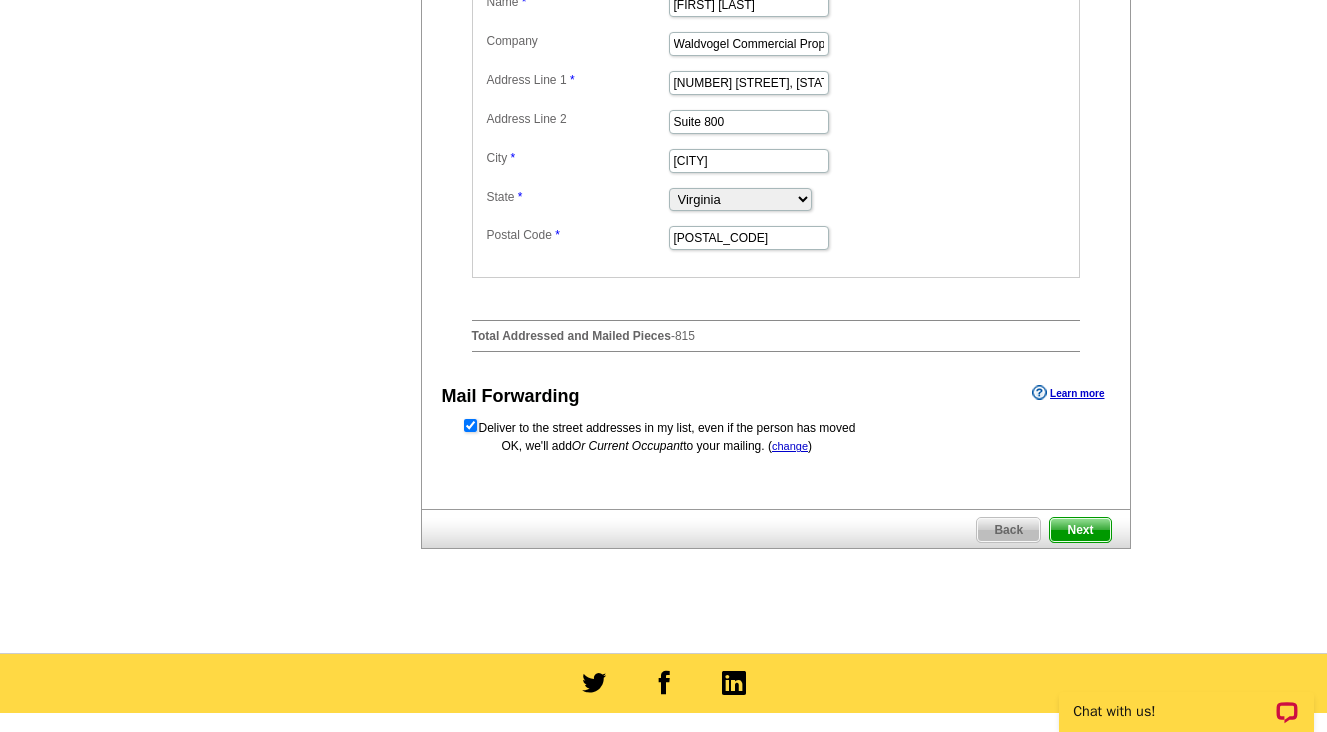 scroll, scrollTop: 800, scrollLeft: 0, axis: vertical 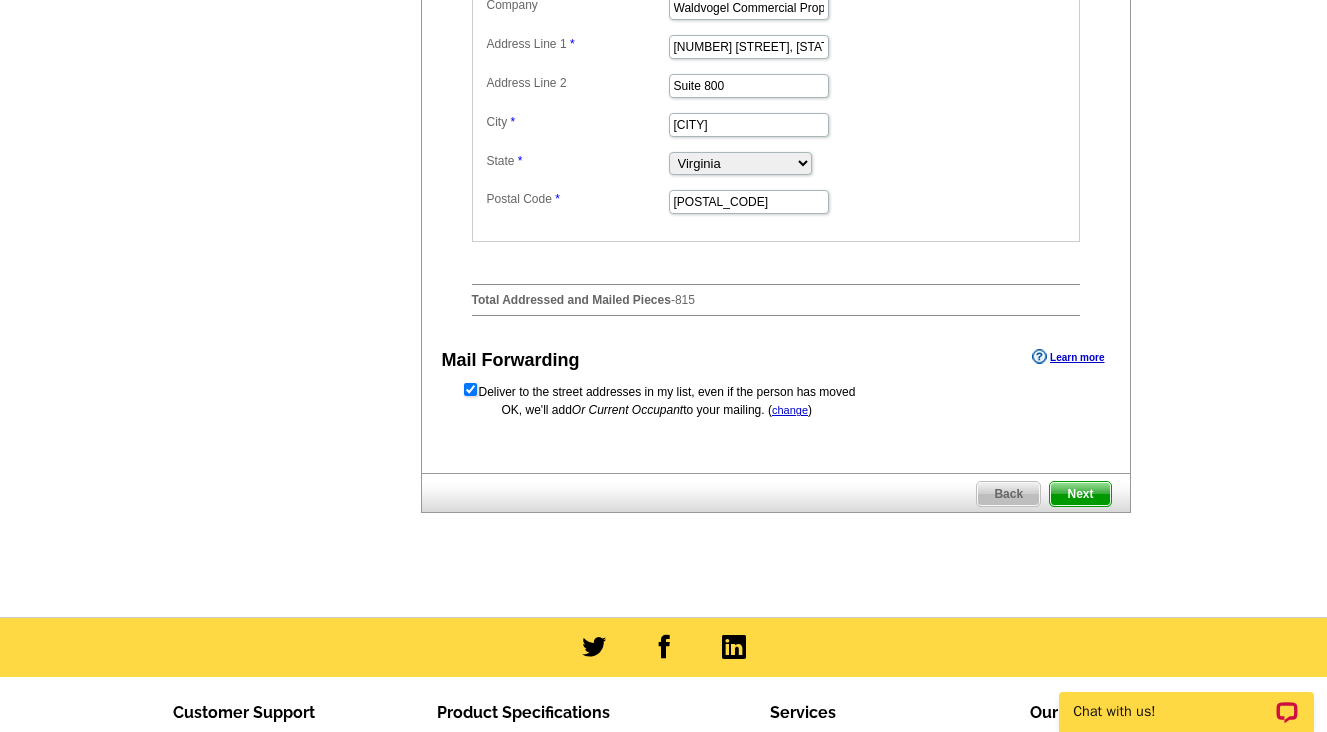 click on "Next" at bounding box center [1080, 494] 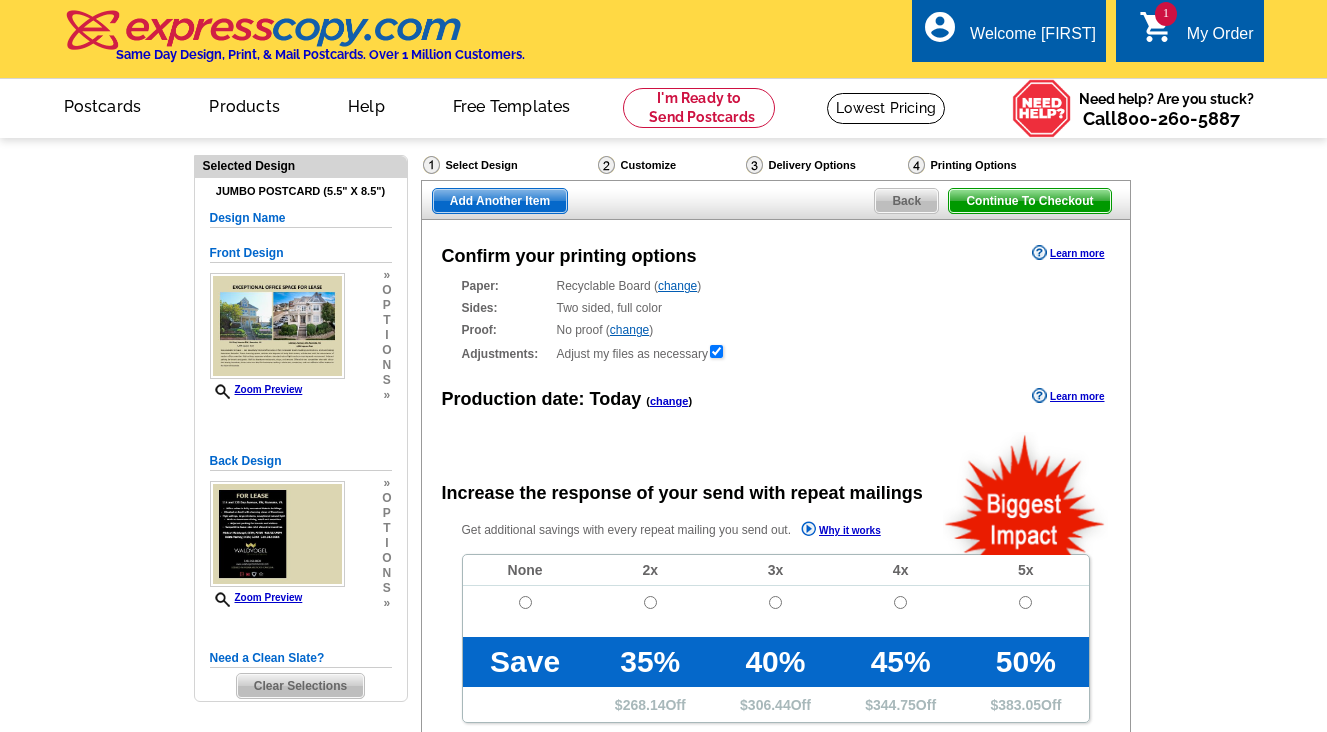 scroll, scrollTop: 0, scrollLeft: 0, axis: both 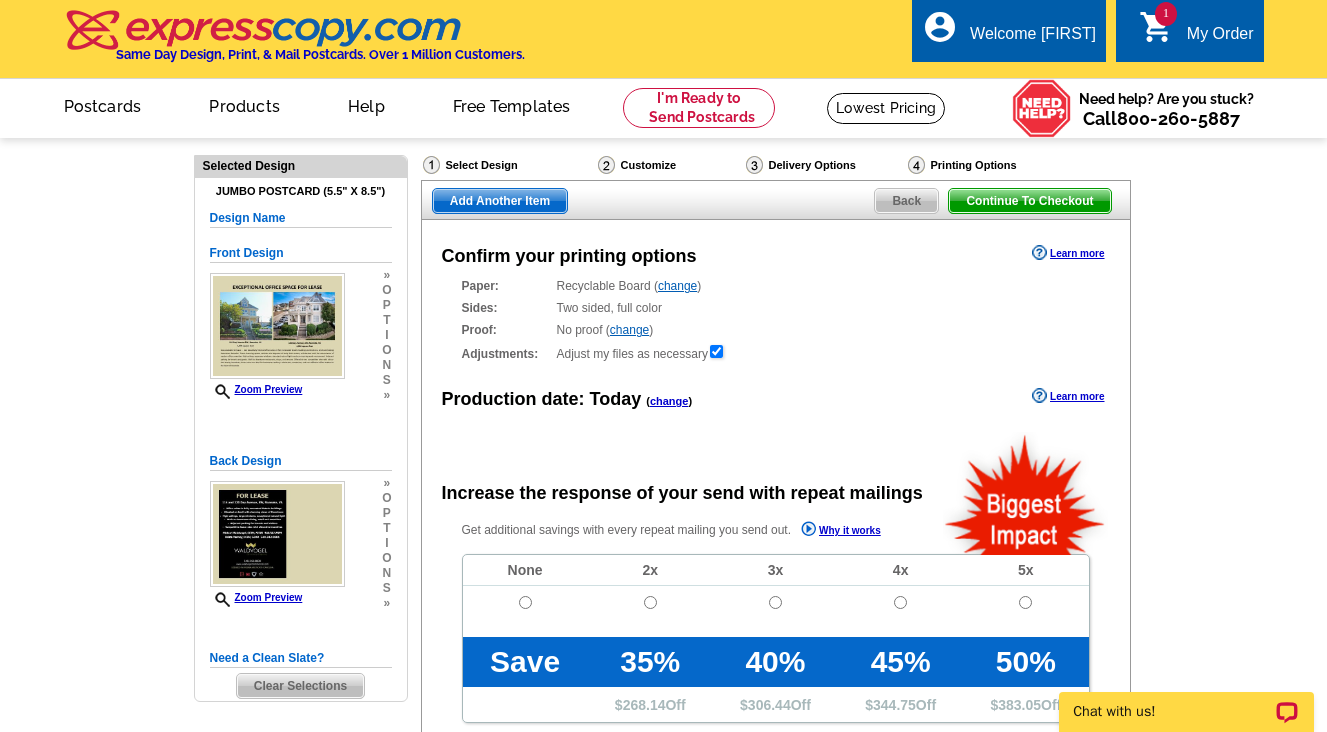 radio on "false" 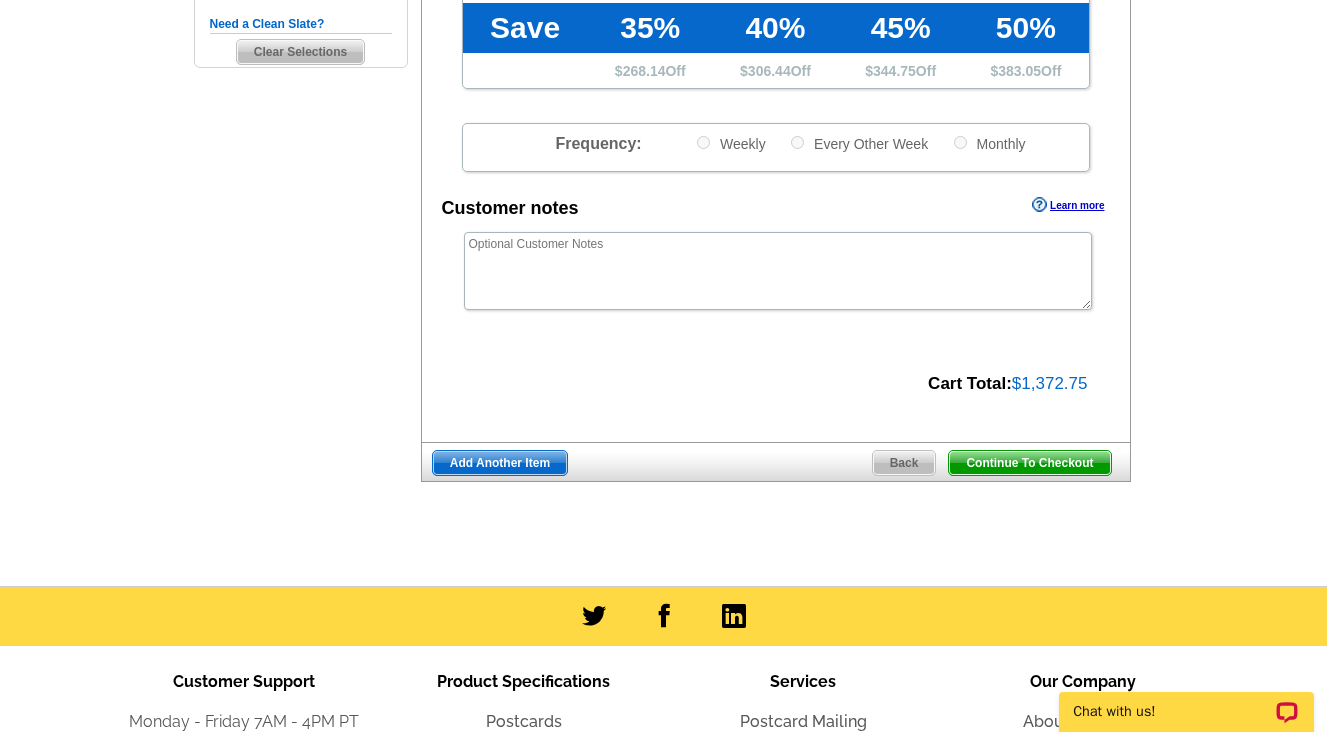 scroll, scrollTop: 618, scrollLeft: 0, axis: vertical 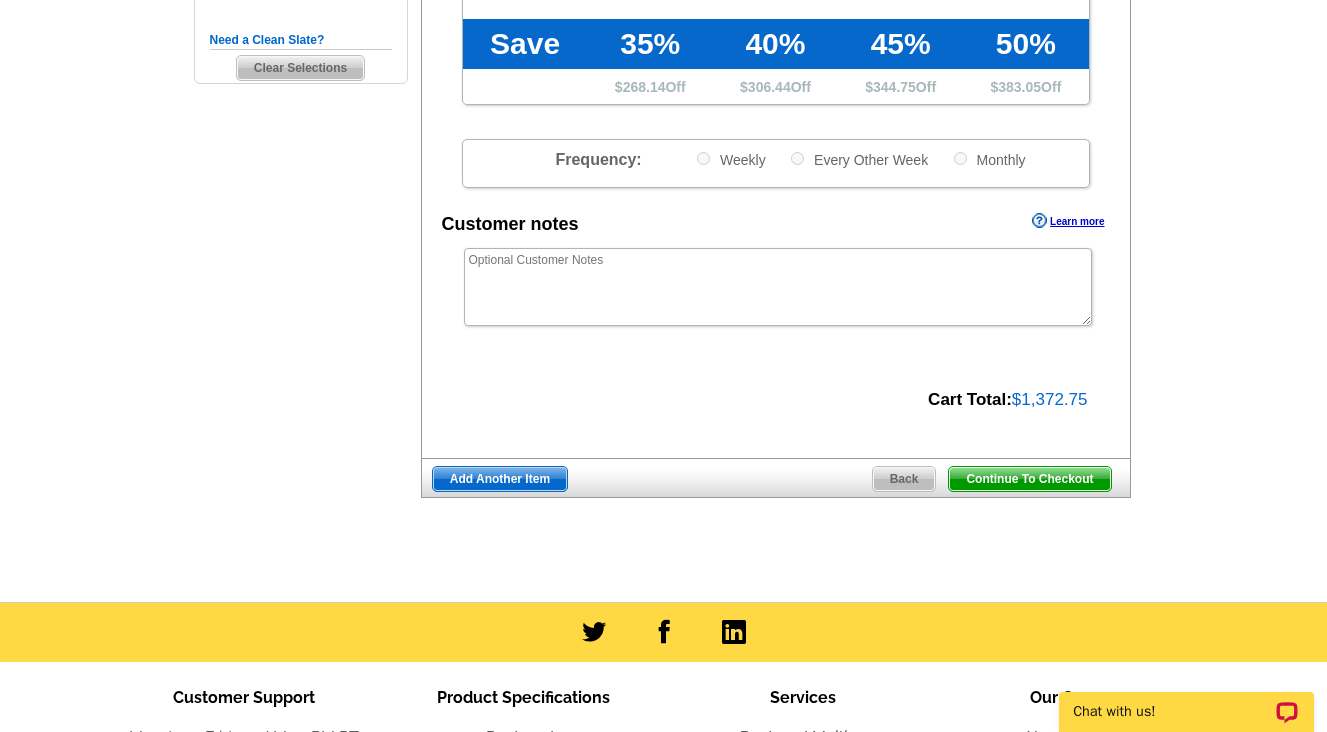 click on "Continue To Checkout" at bounding box center [1029, 479] 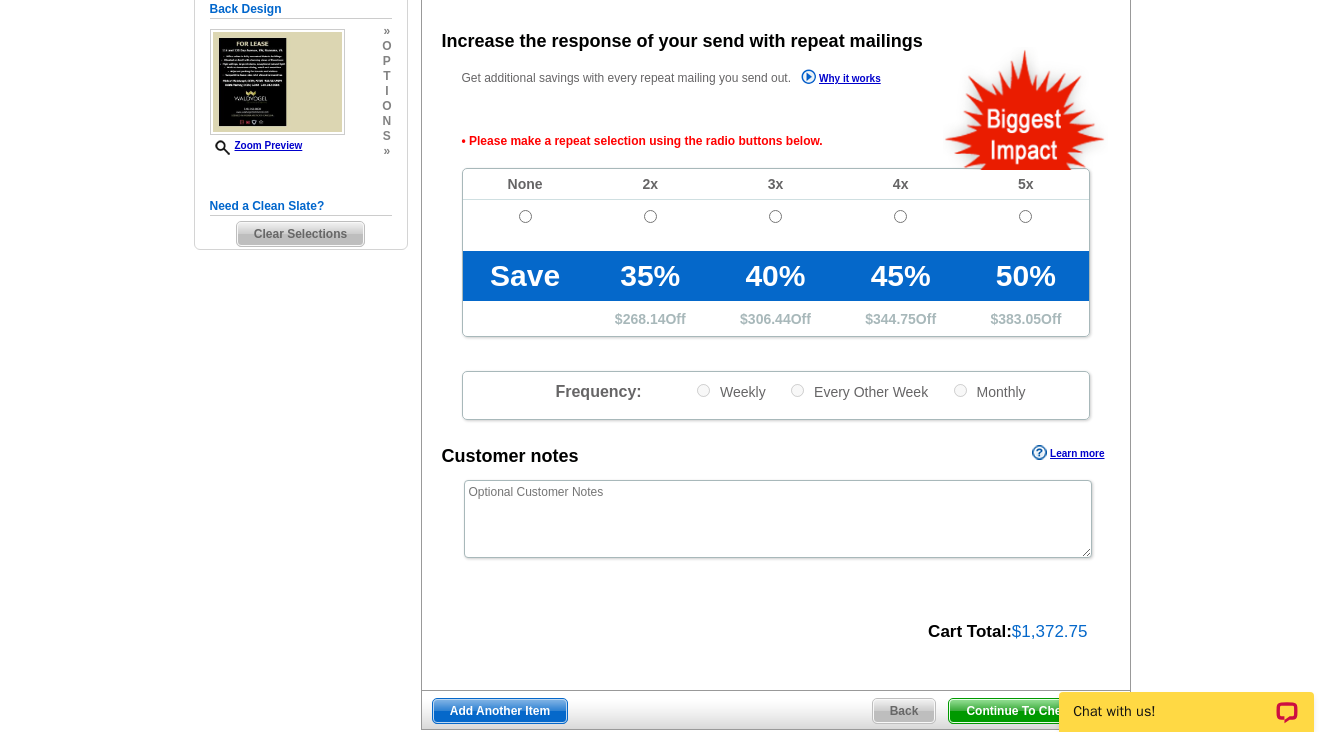 scroll, scrollTop: 448, scrollLeft: 0, axis: vertical 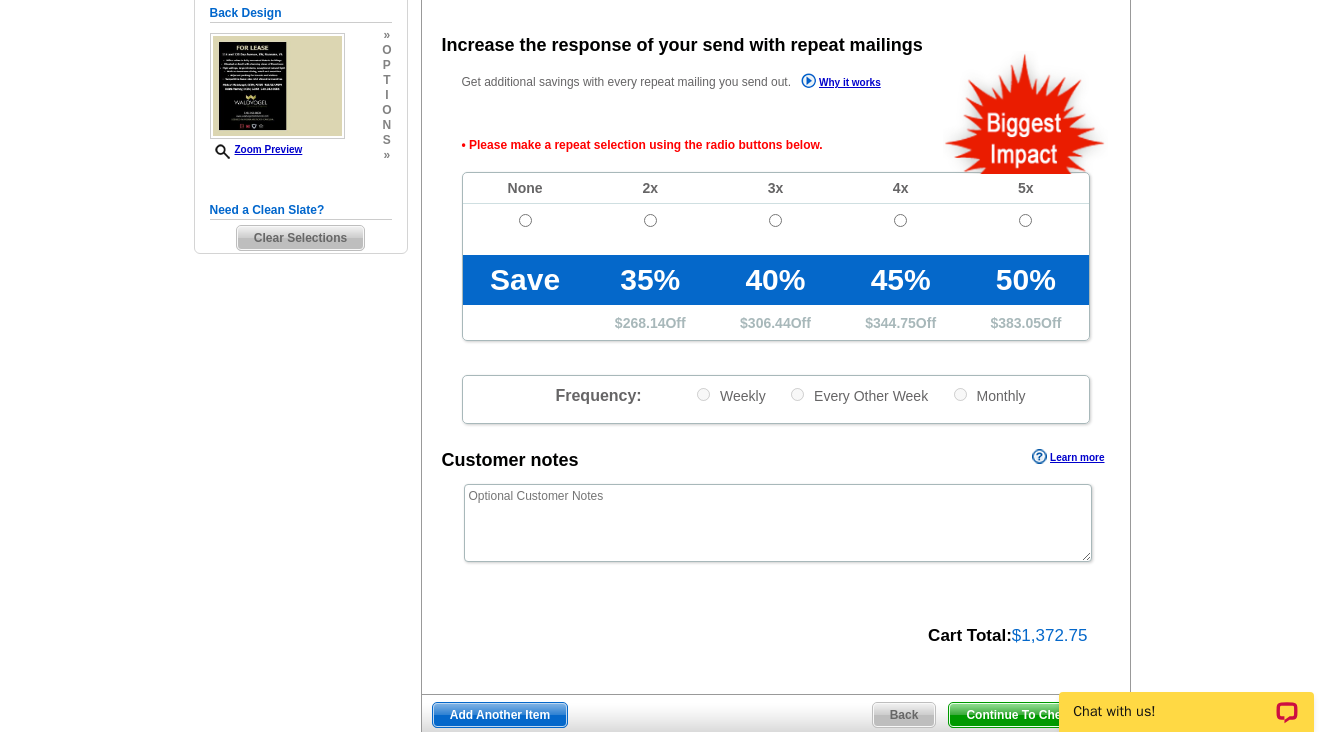click at bounding box center [525, 229] 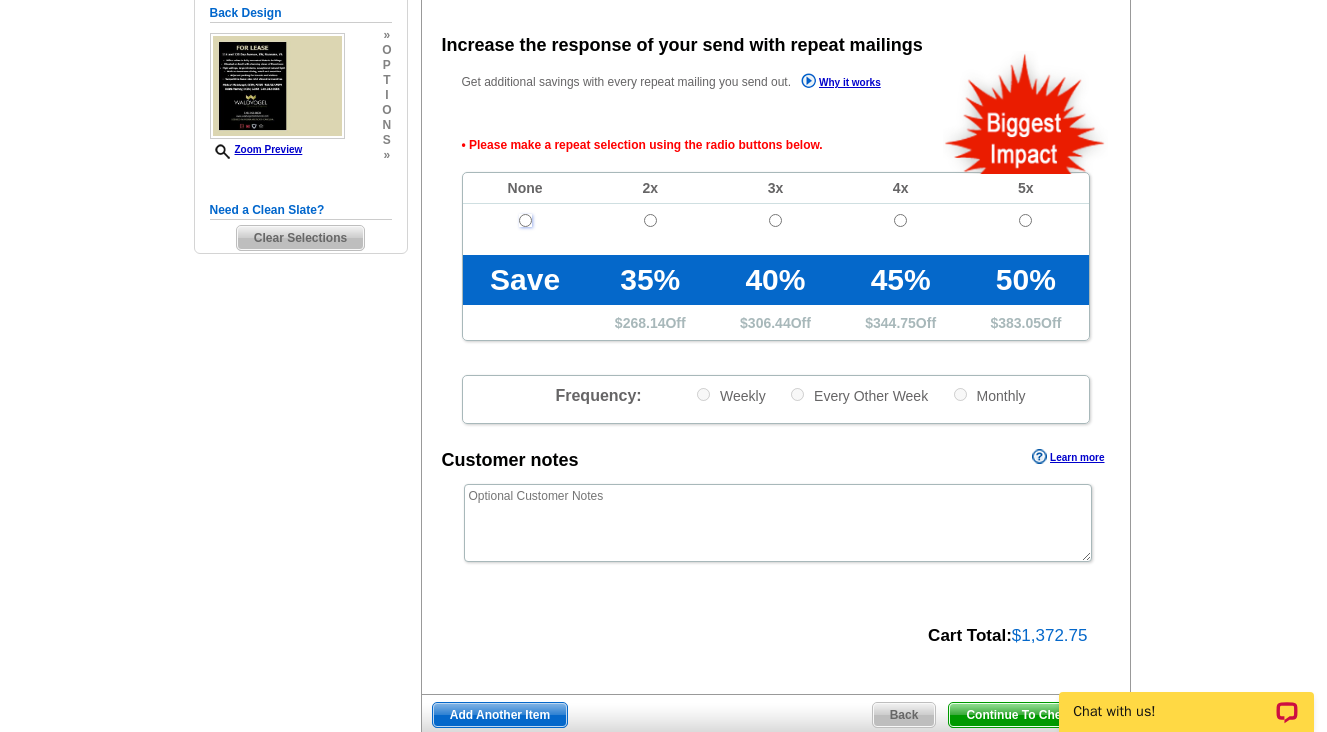 click at bounding box center [525, 220] 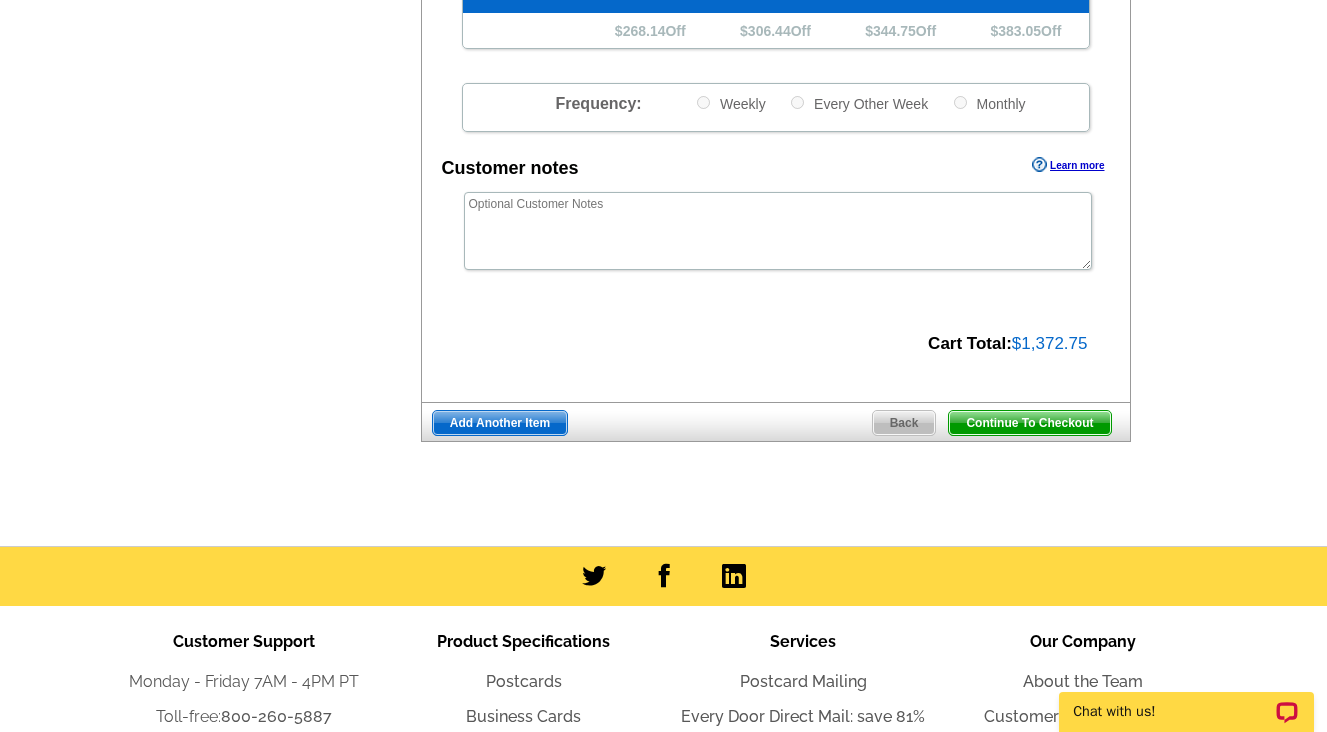 scroll, scrollTop: 748, scrollLeft: 0, axis: vertical 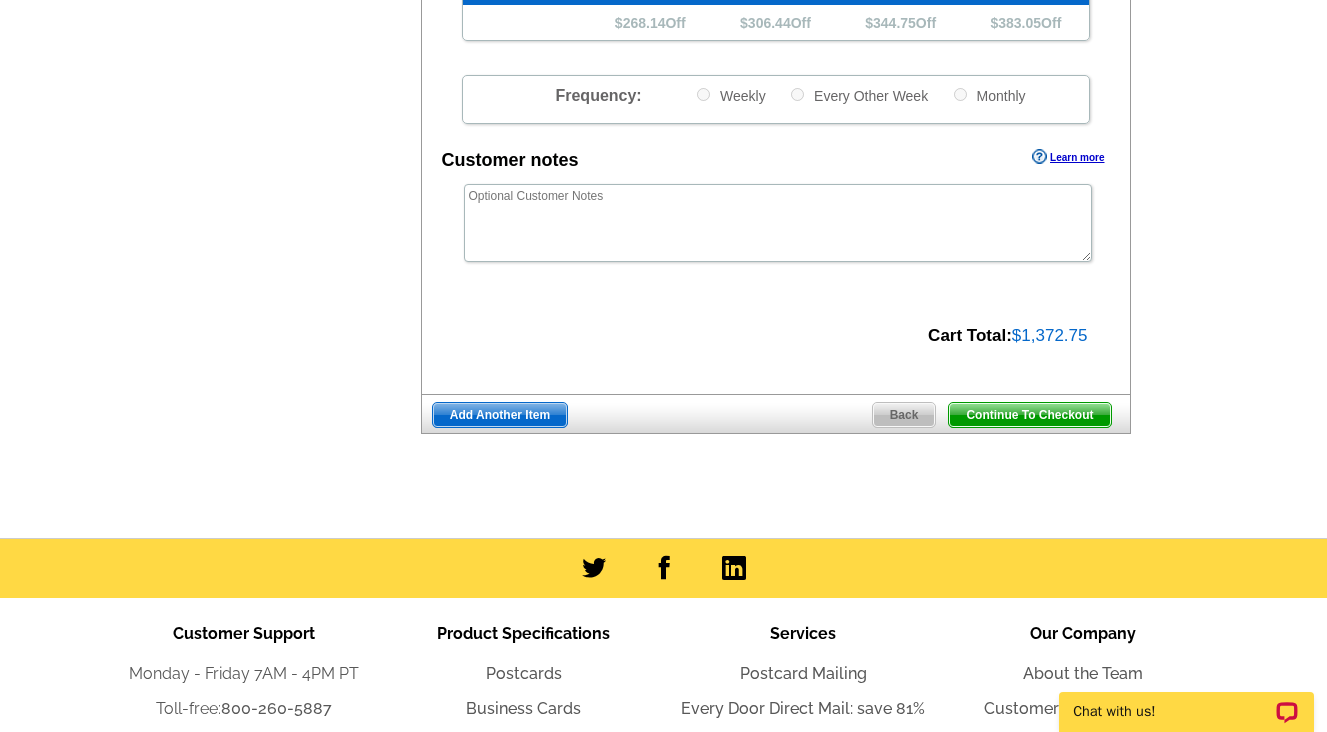 click on "Continue To Checkout" at bounding box center (1029, 415) 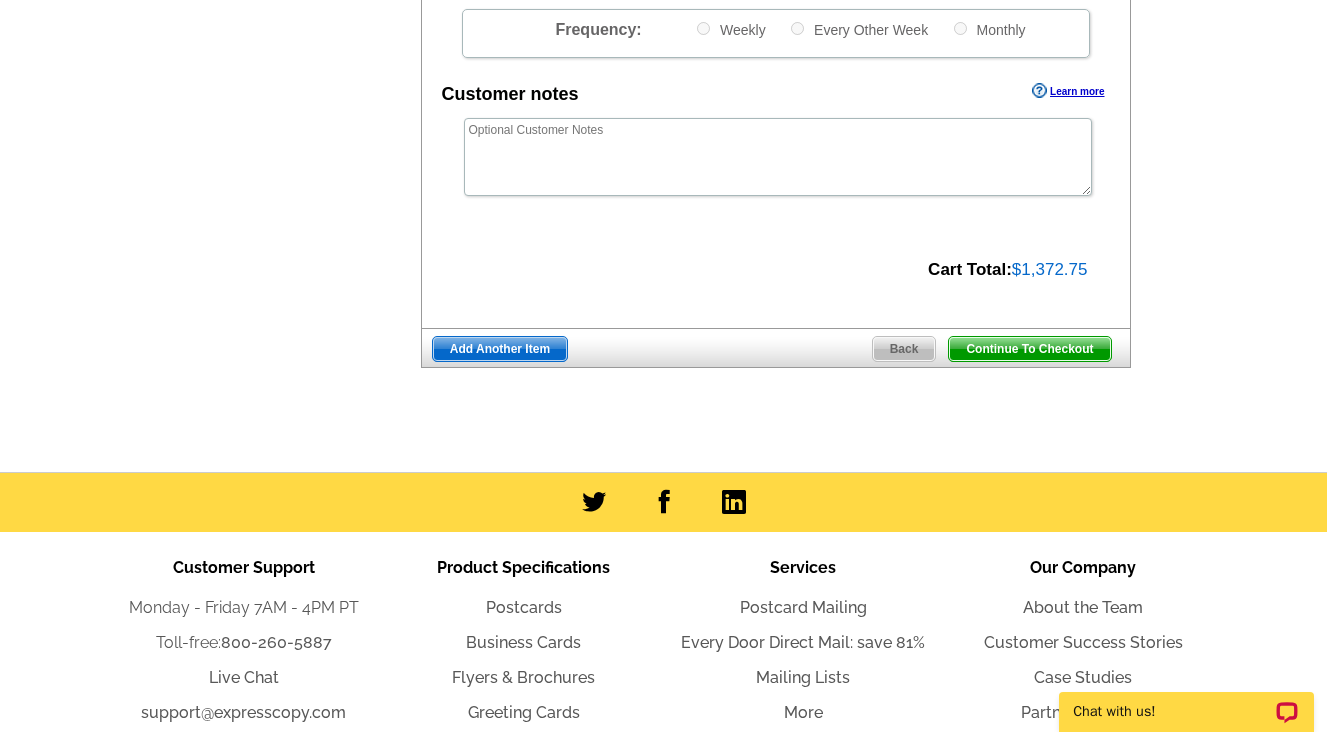 scroll, scrollTop: 682, scrollLeft: 0, axis: vertical 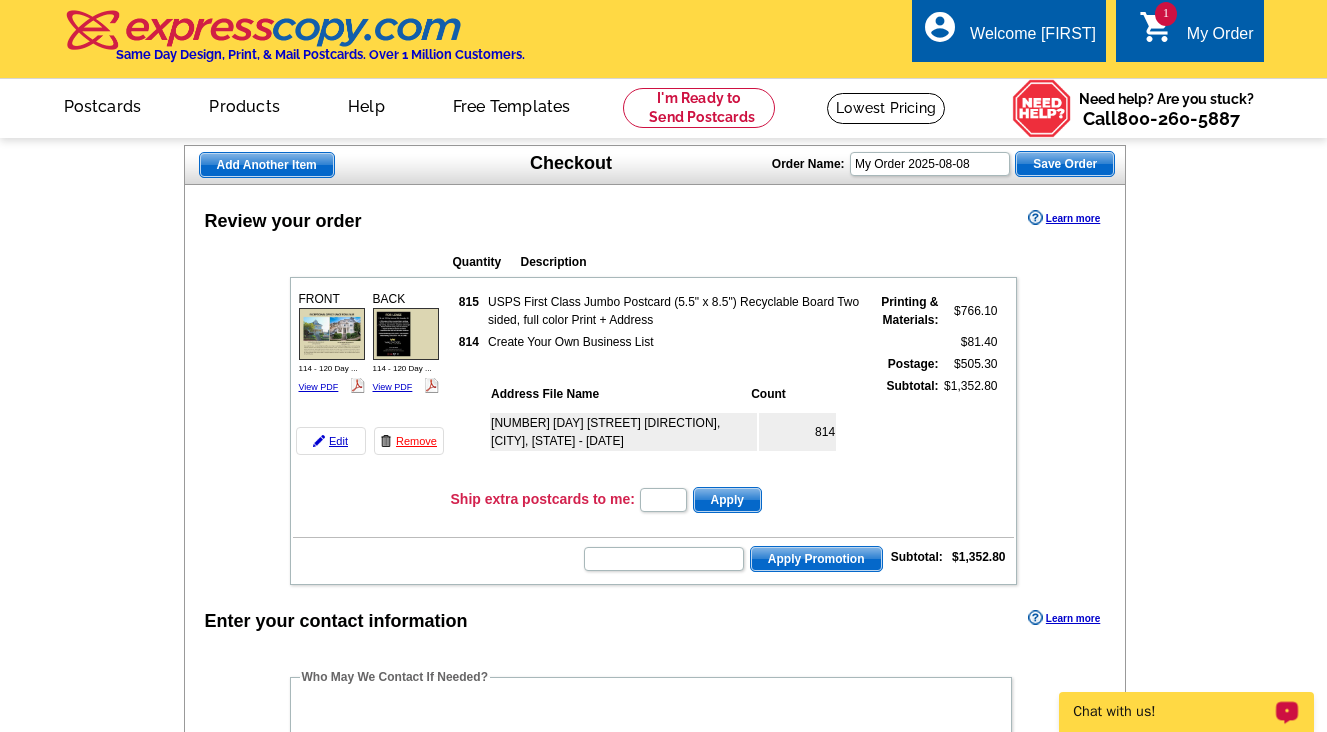 click on "Chat with us!" at bounding box center [1173, 712] 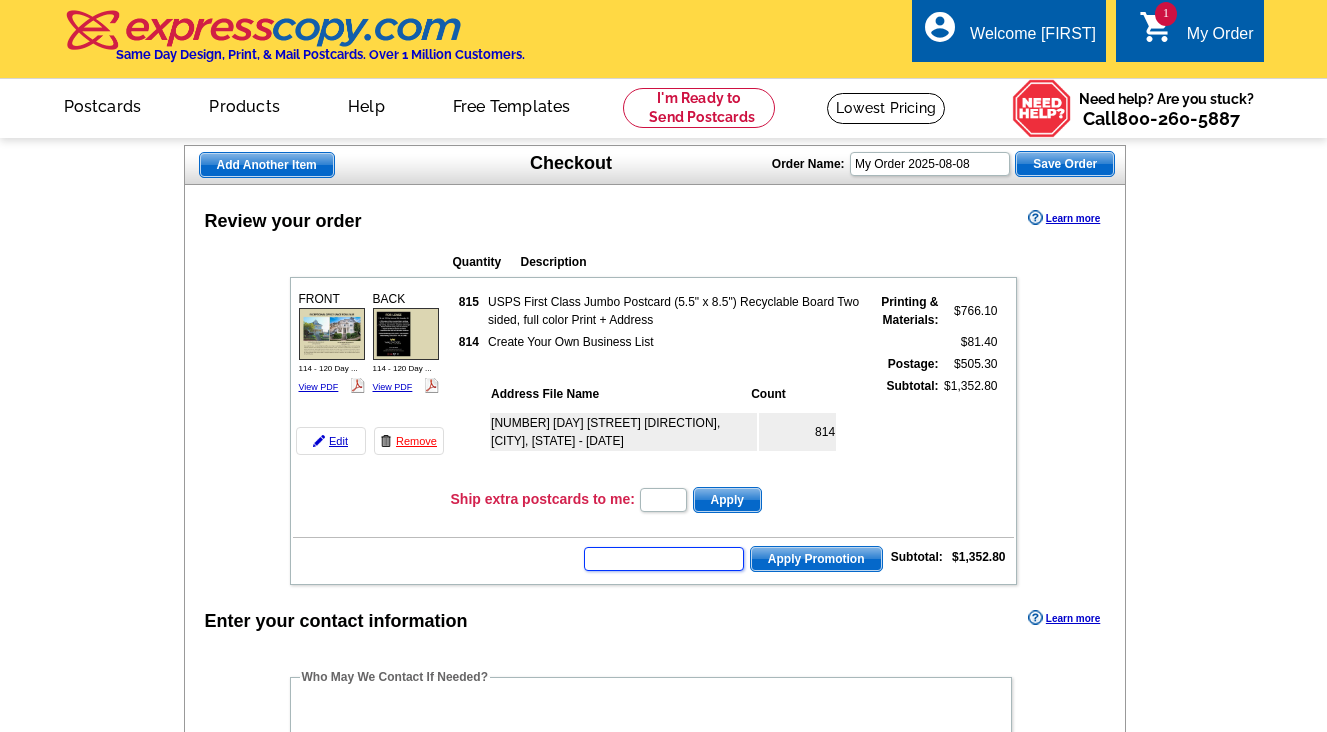 click at bounding box center (664, 559) 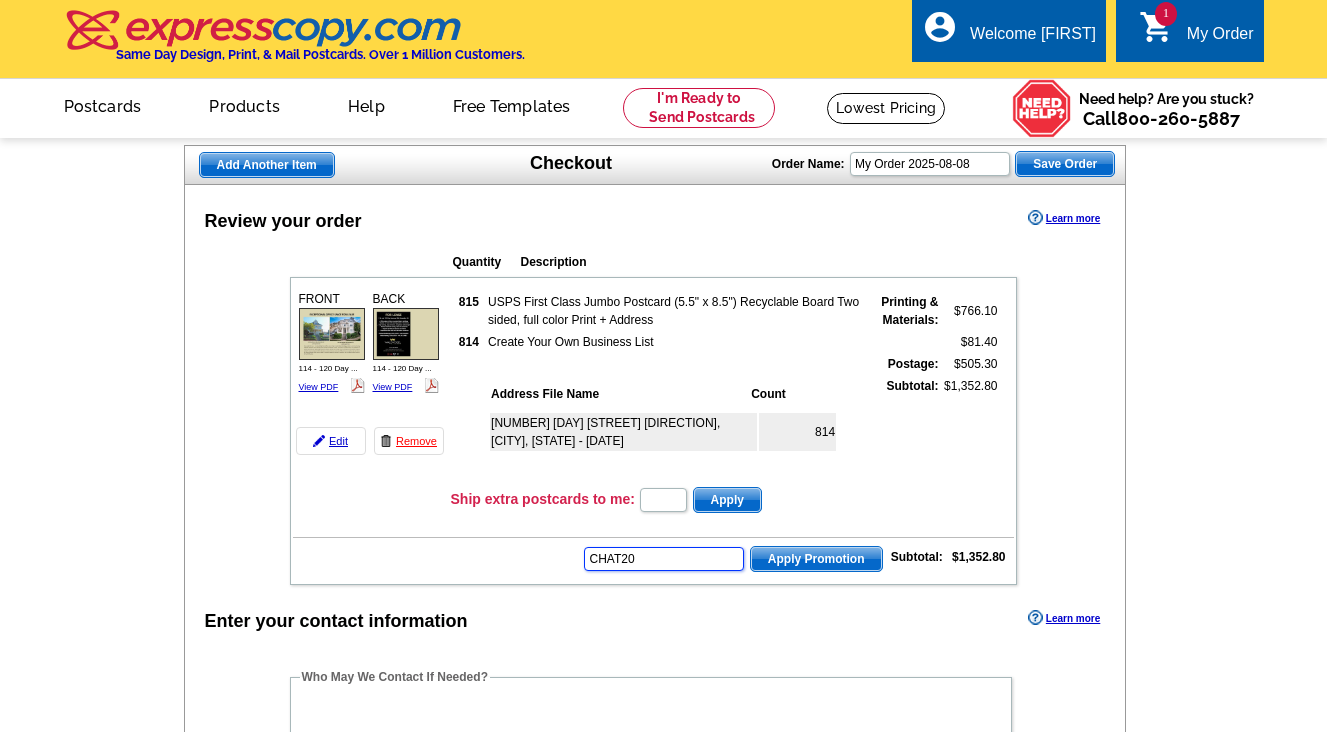 type on "CHAT20" 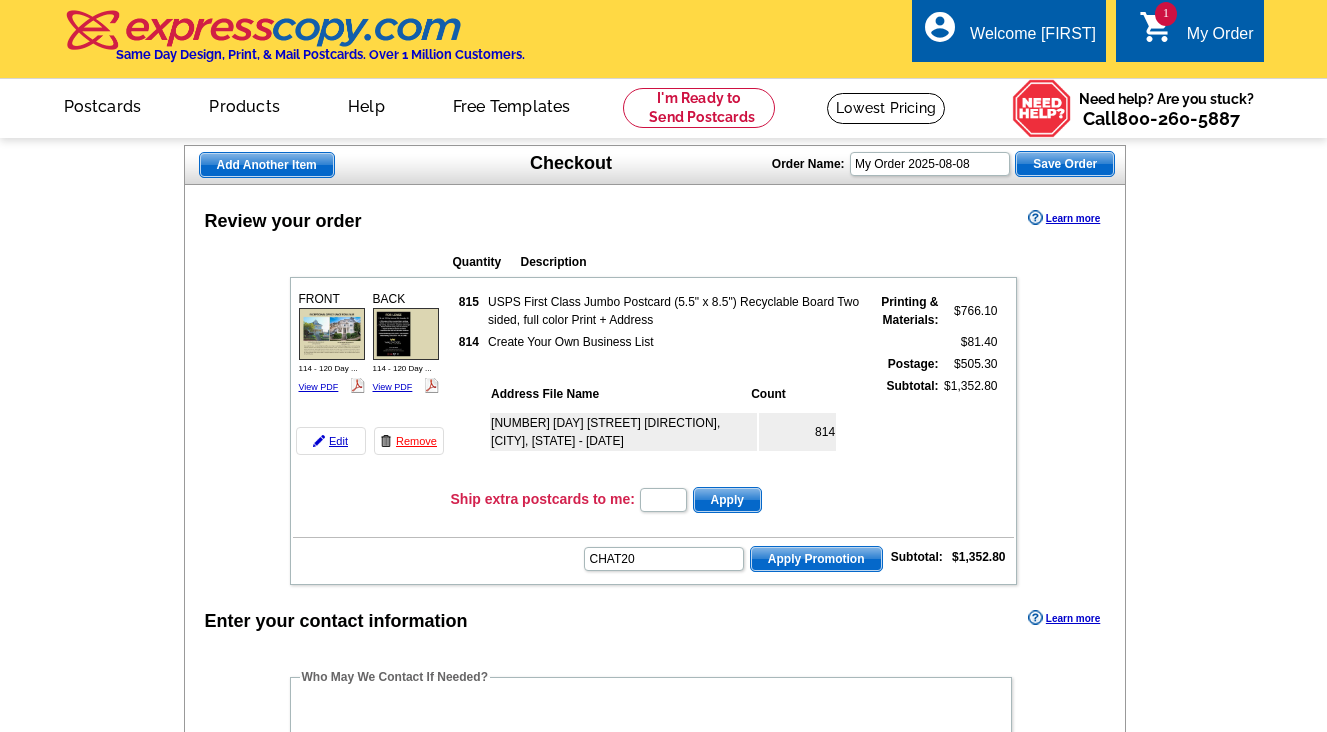 scroll, scrollTop: 0, scrollLeft: 0, axis: both 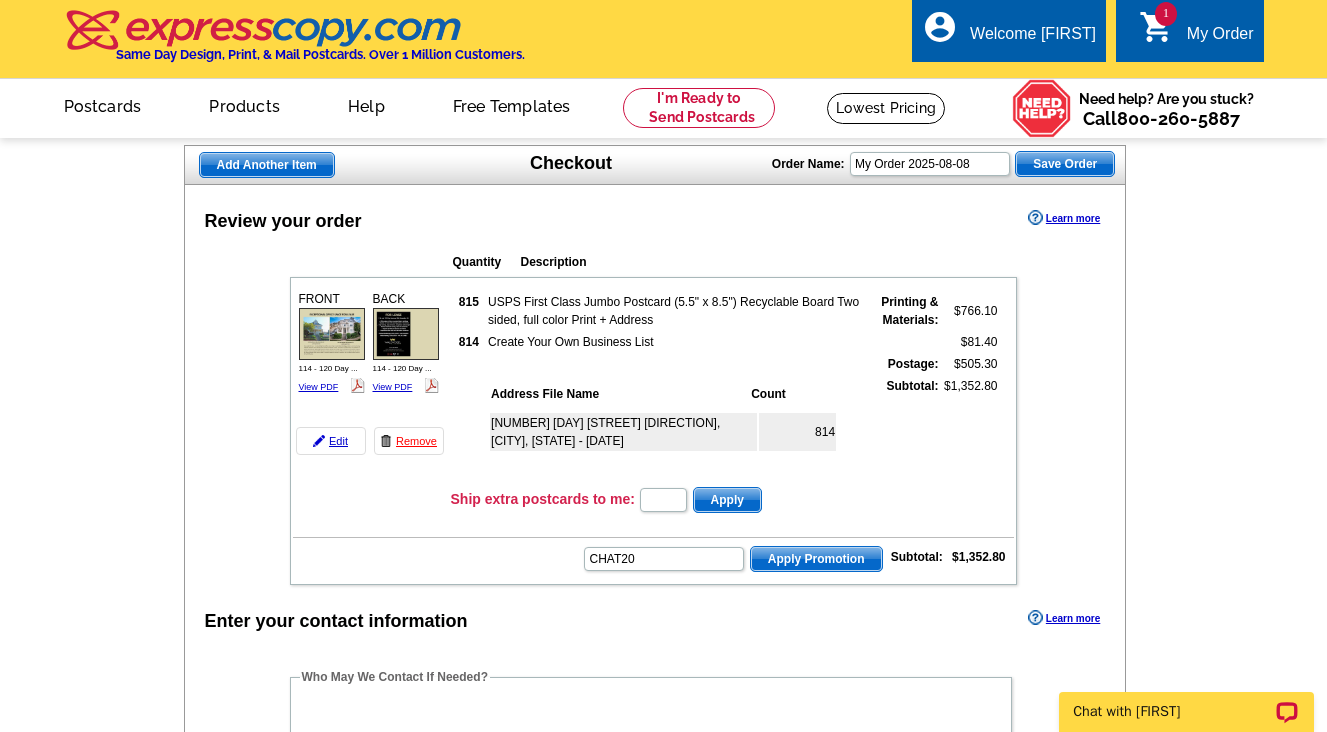 click on "Apply Promotion" at bounding box center [816, 559] 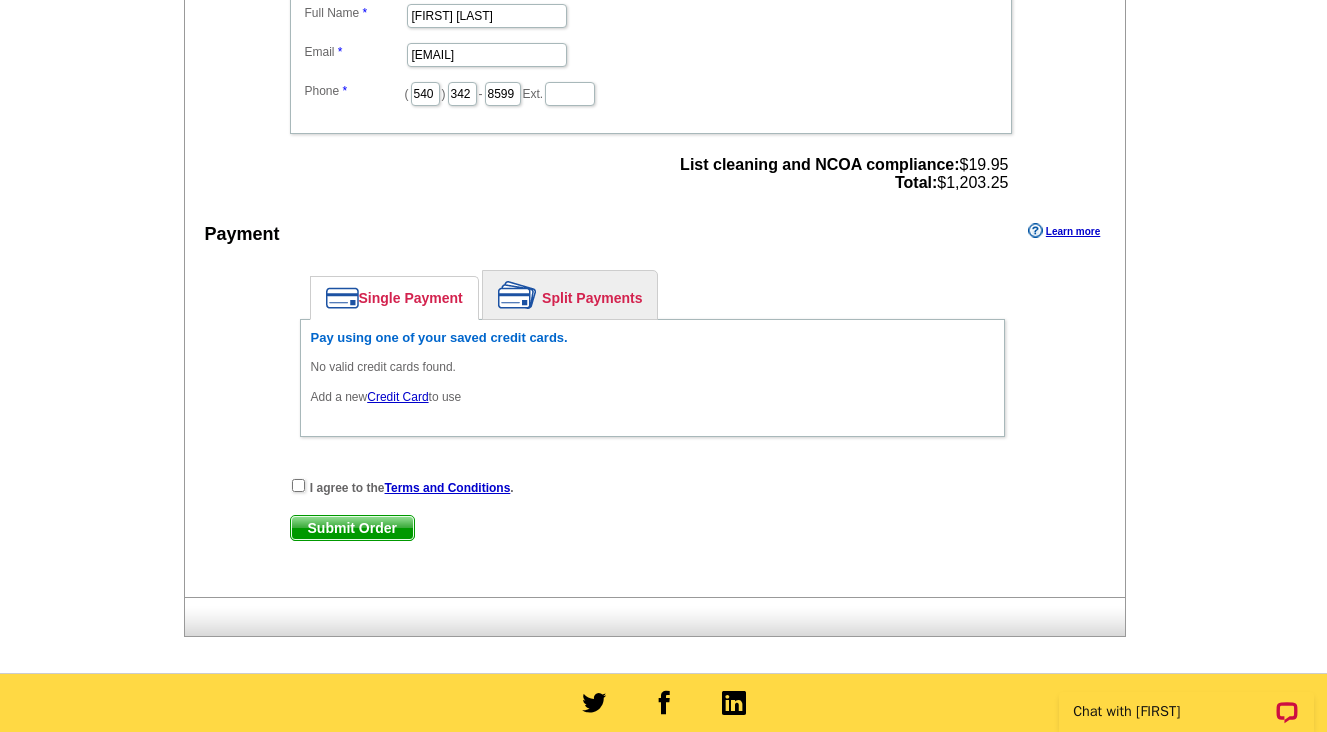 scroll, scrollTop: 800, scrollLeft: 0, axis: vertical 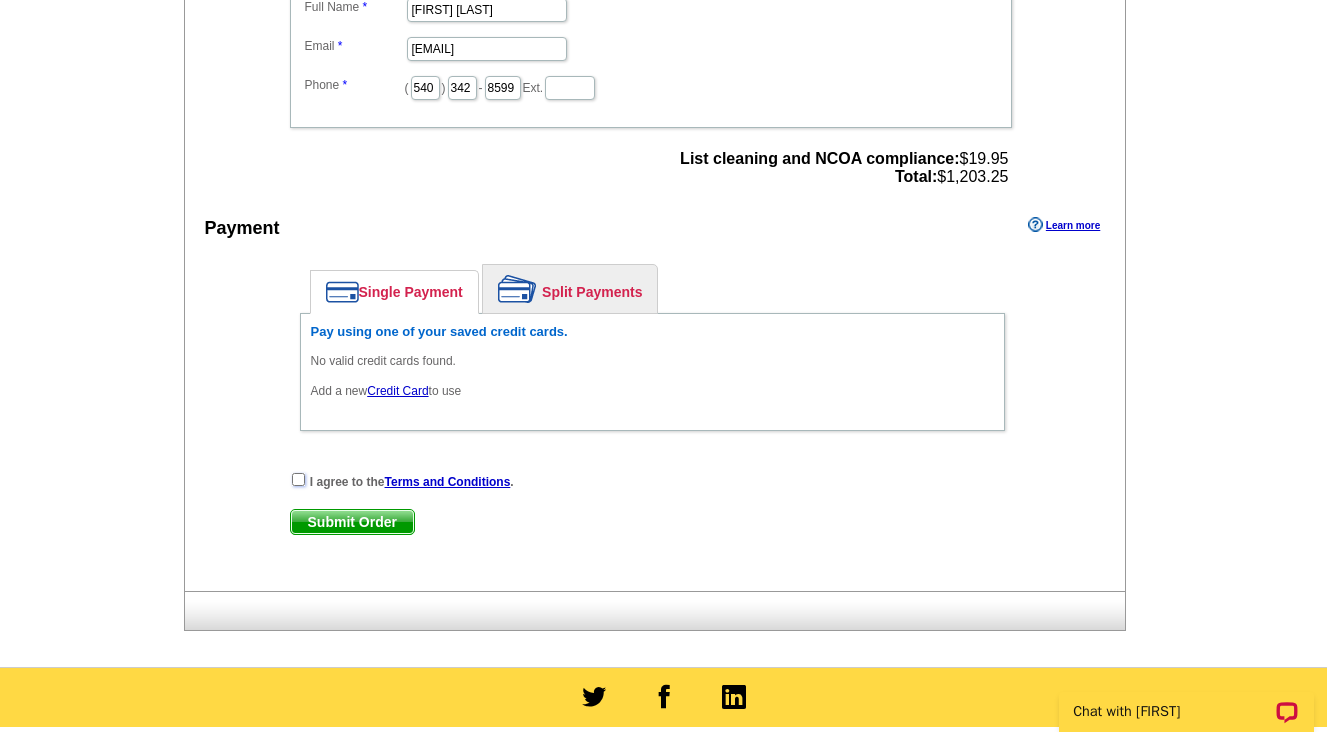 click at bounding box center [298, 479] 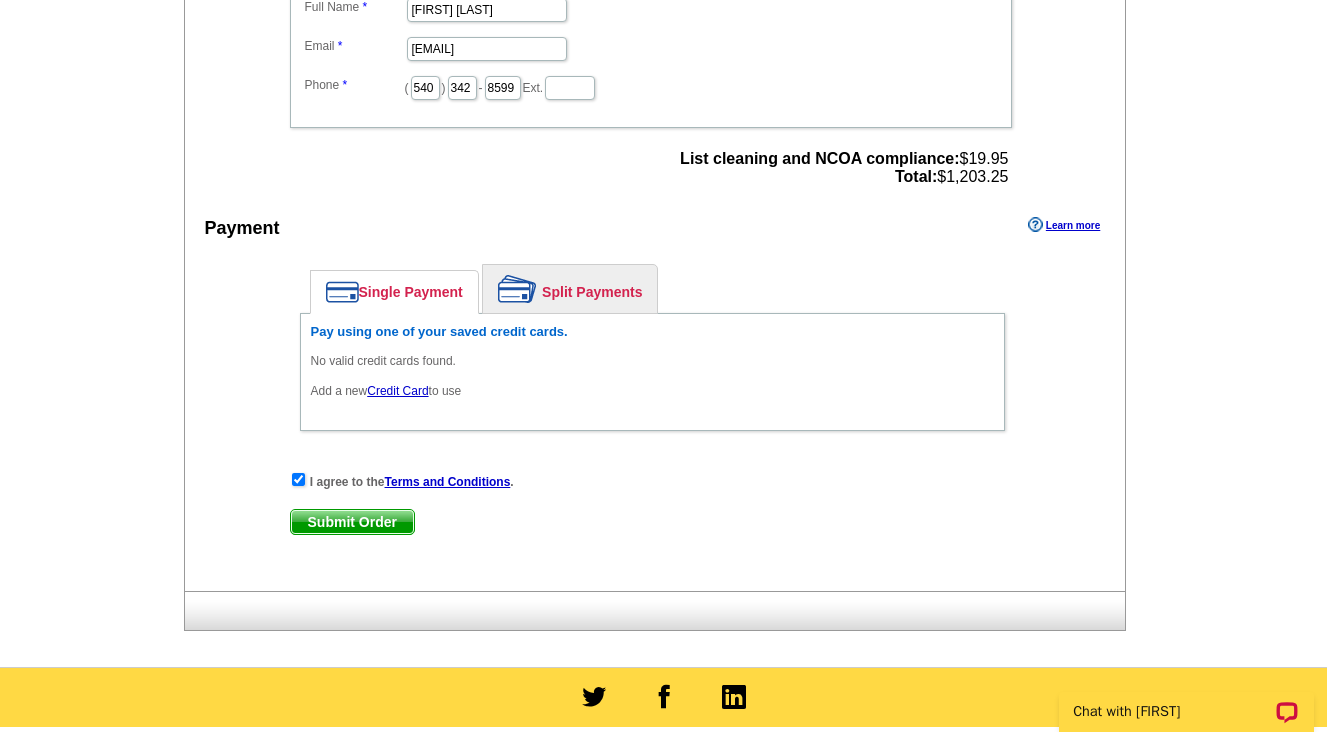 click on "Submit Order" at bounding box center [352, 522] 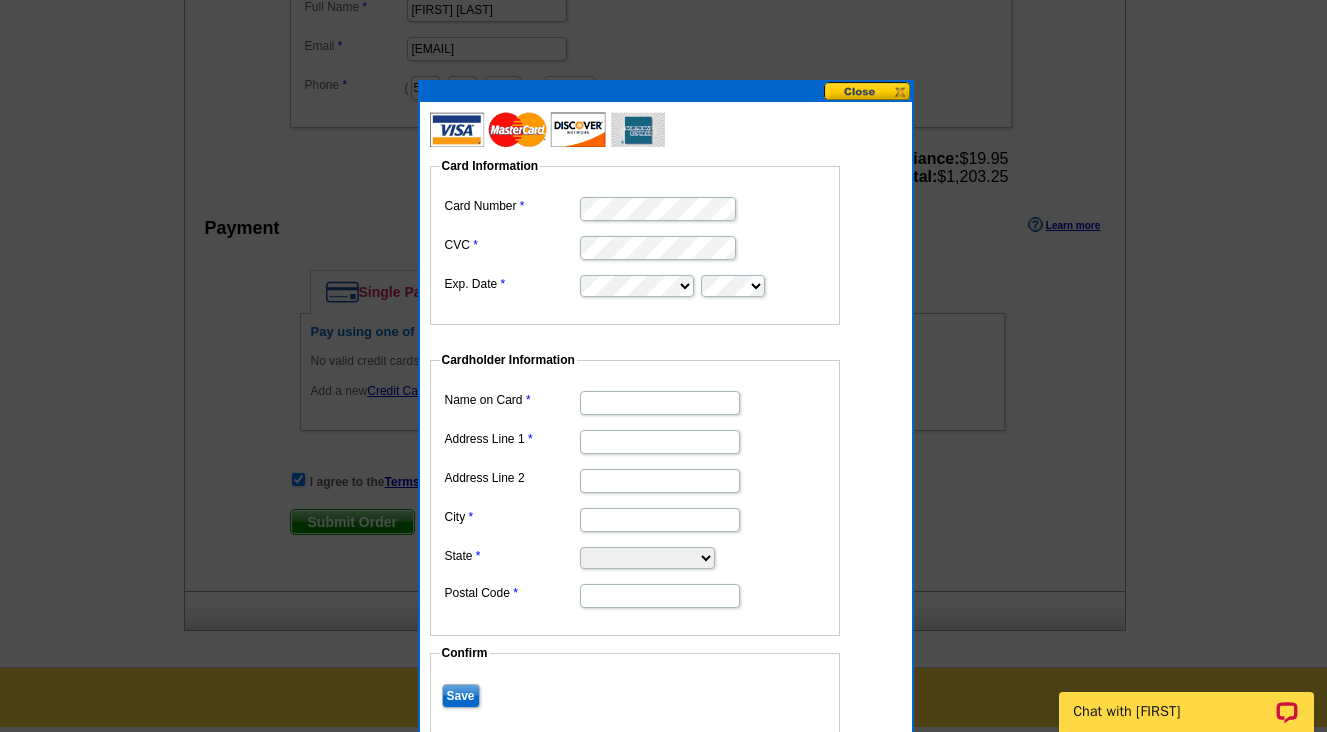 click on "Name on Card" at bounding box center [660, 403] 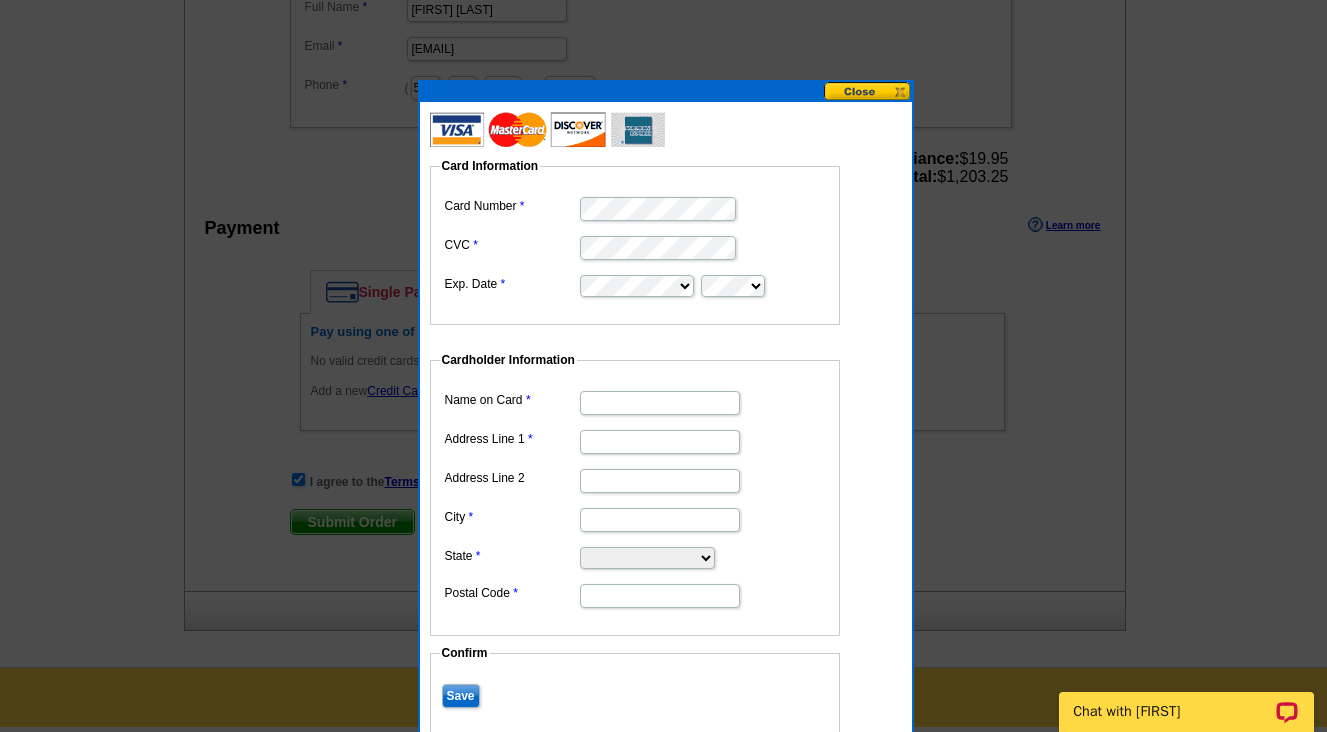type on "[NAME]" 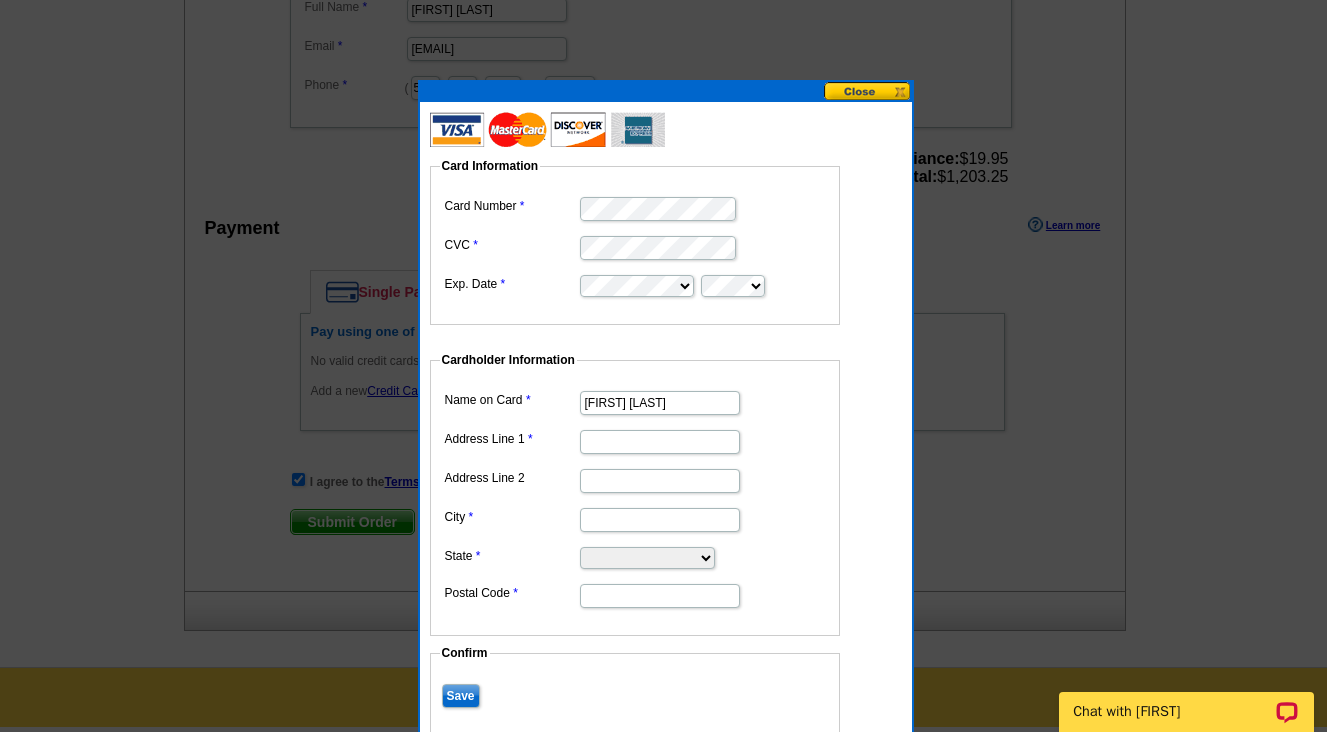 click on "Address Line 1" at bounding box center [660, 442] 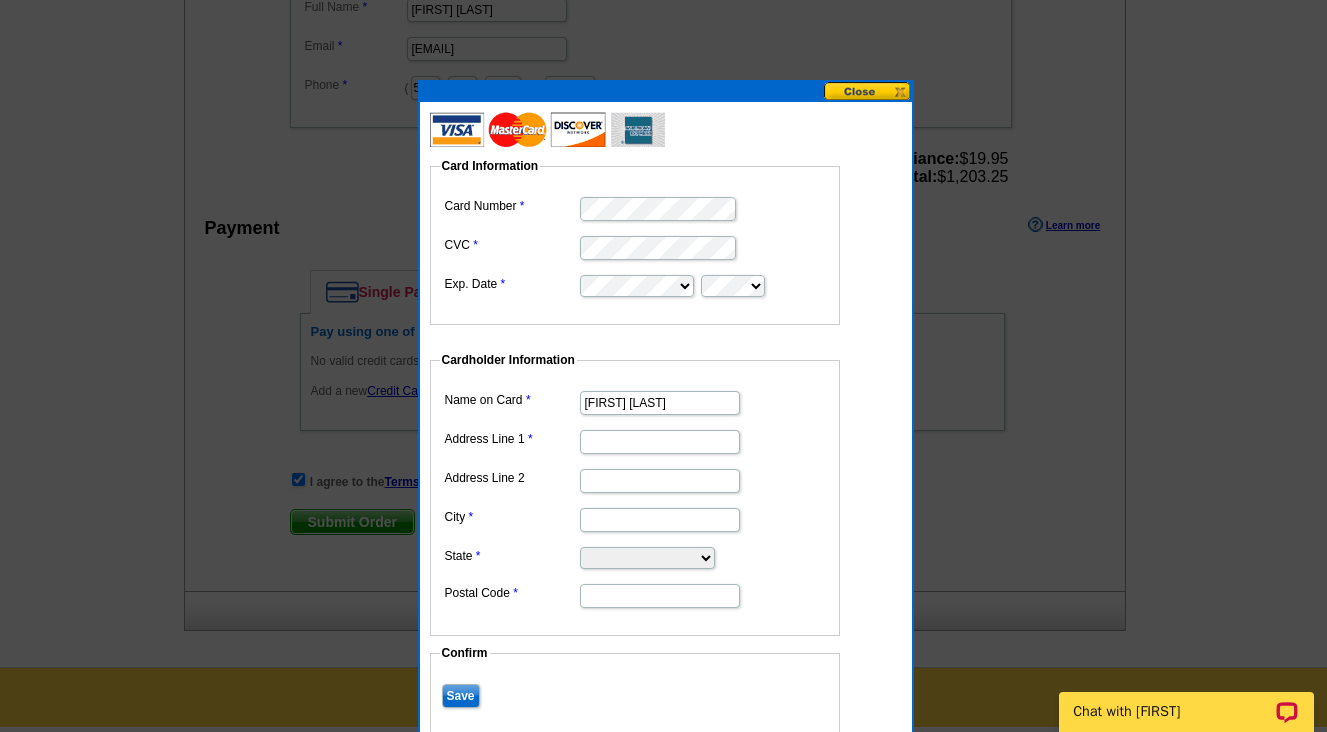 type on "[NUMBER] [STREET], [DIRECTION]" 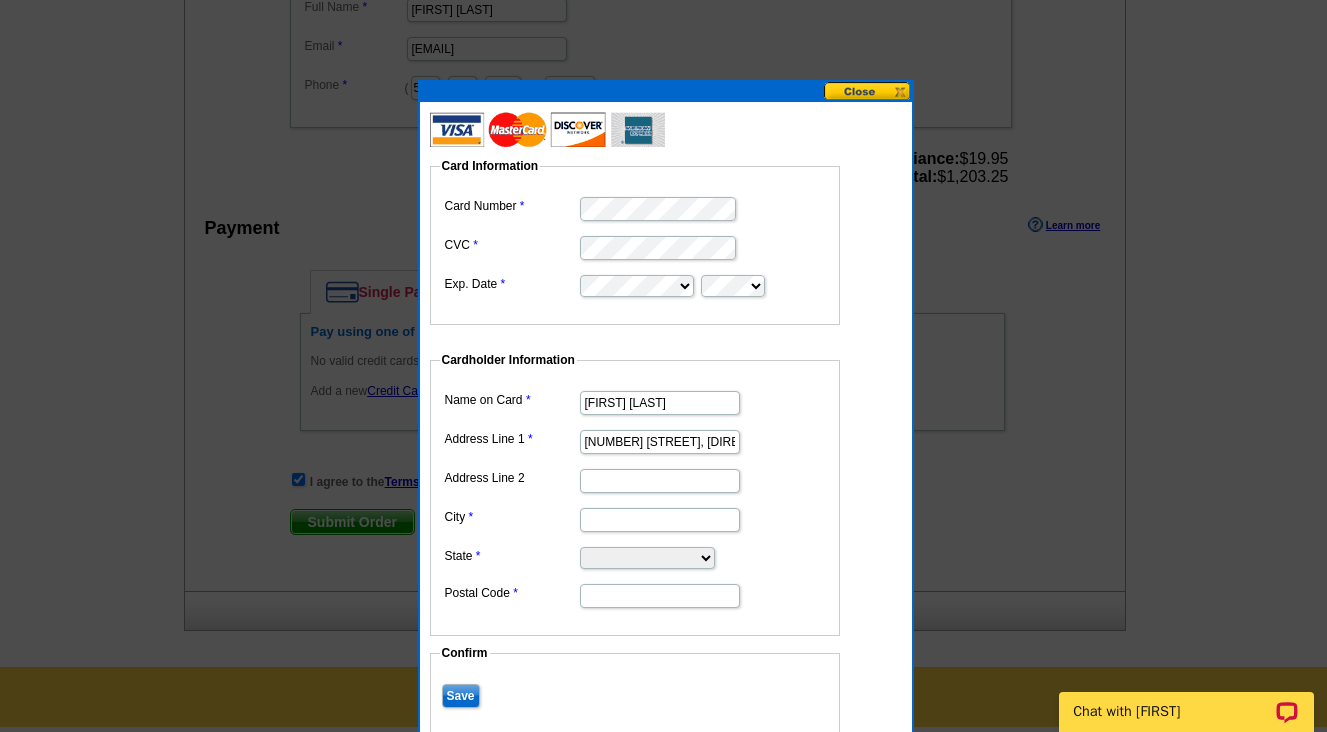 type on "Suite 800" 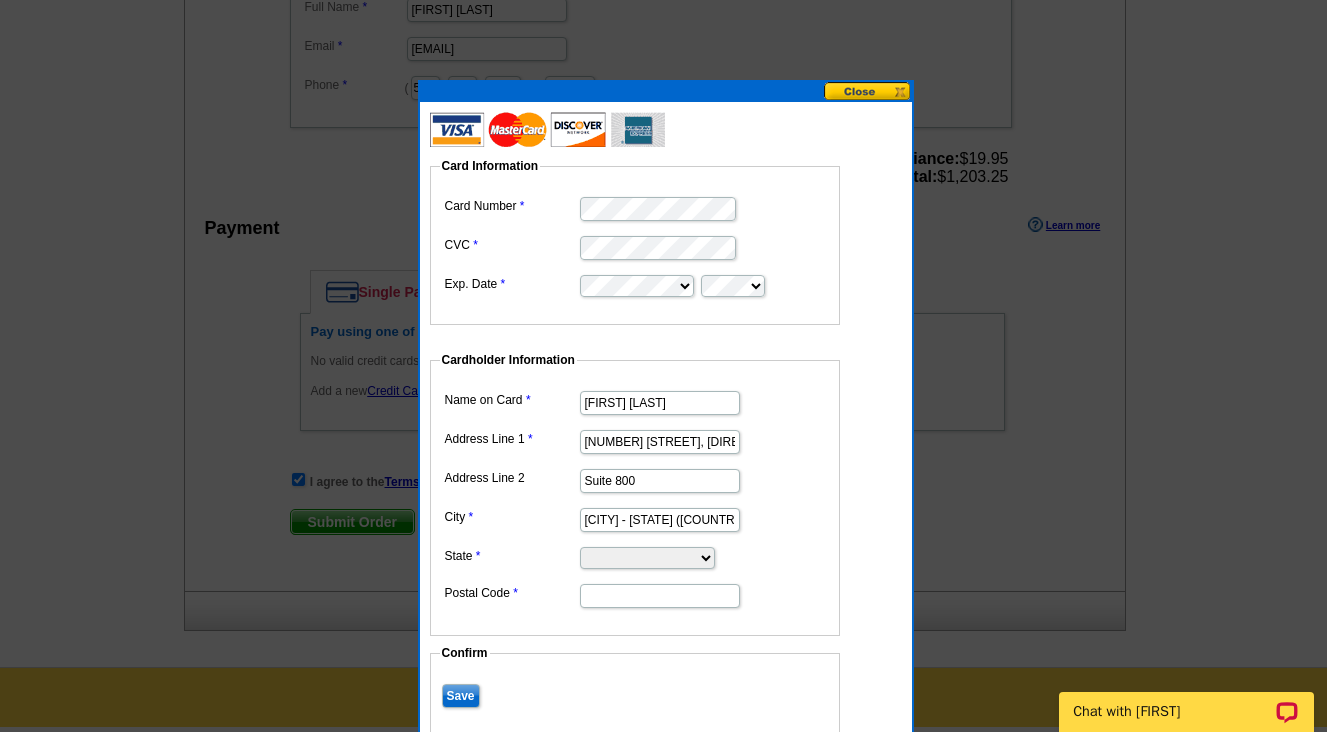 select on "VA" 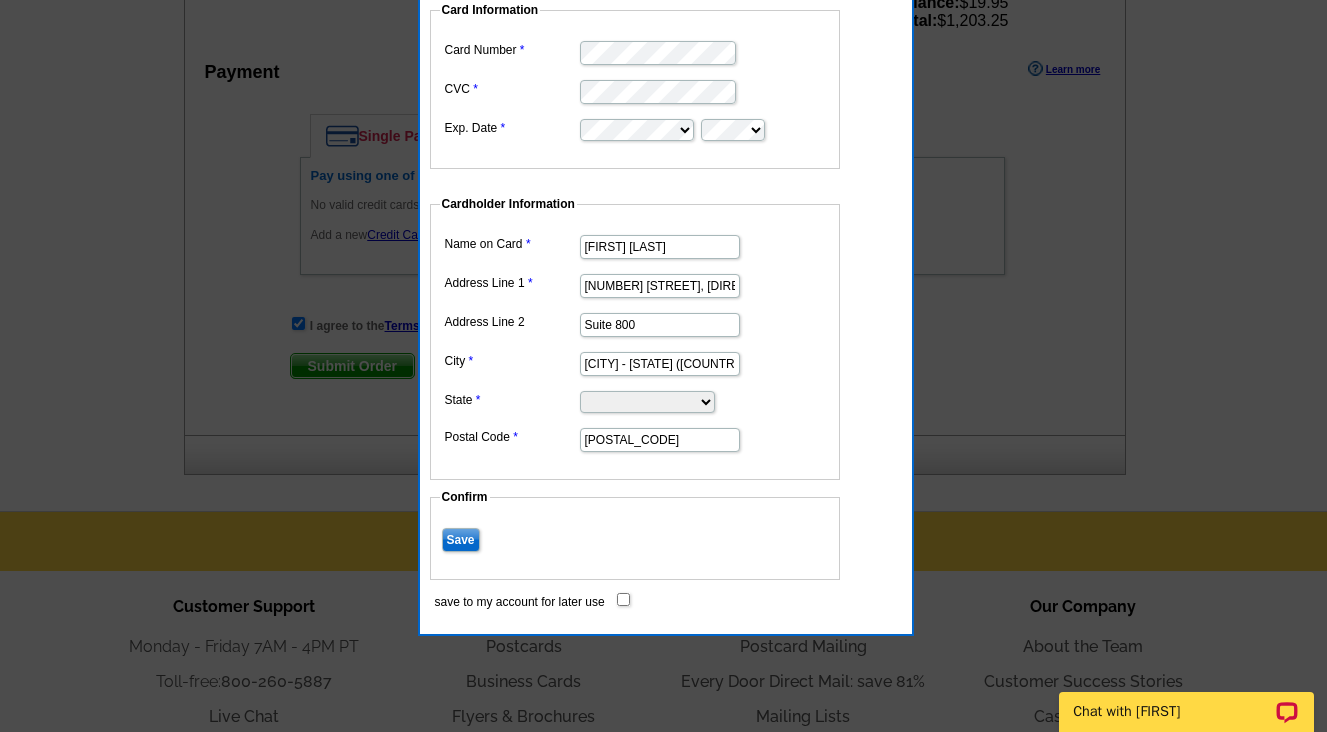 scroll, scrollTop: 900, scrollLeft: 0, axis: vertical 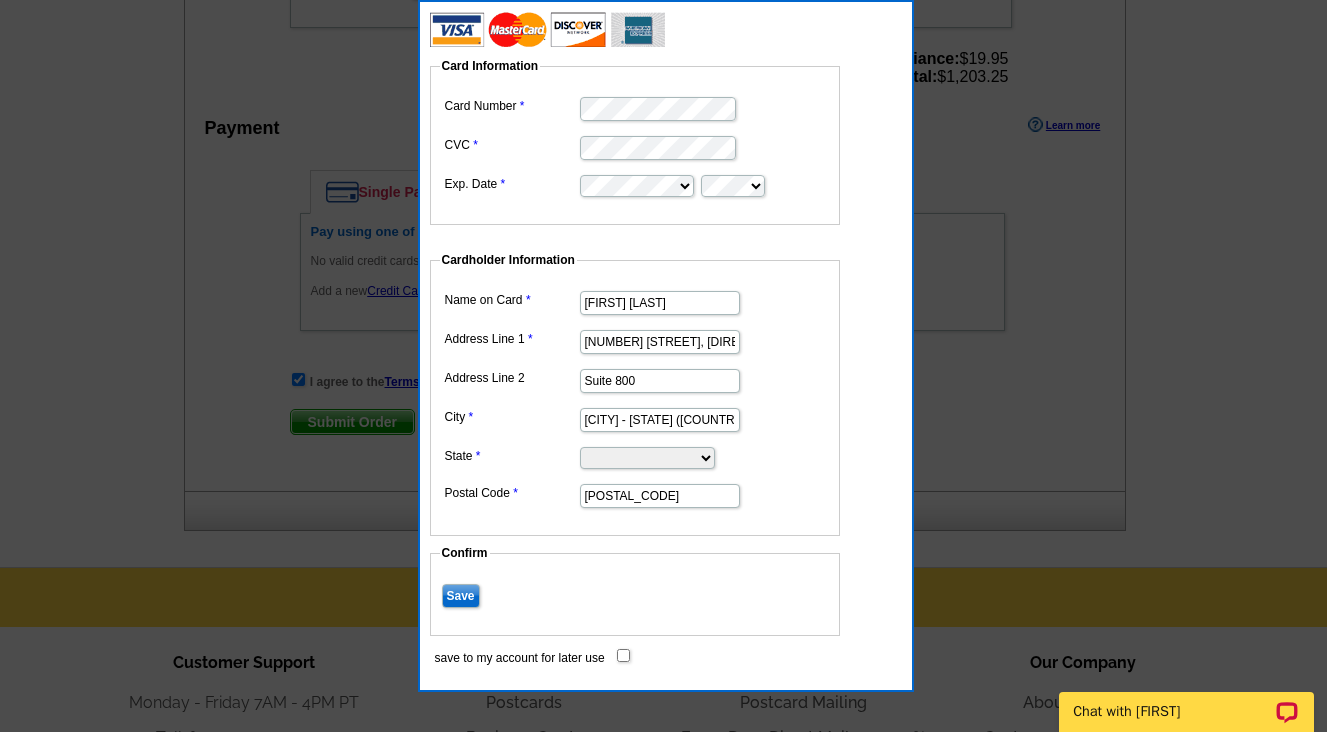 click on "Save" at bounding box center (461, 596) 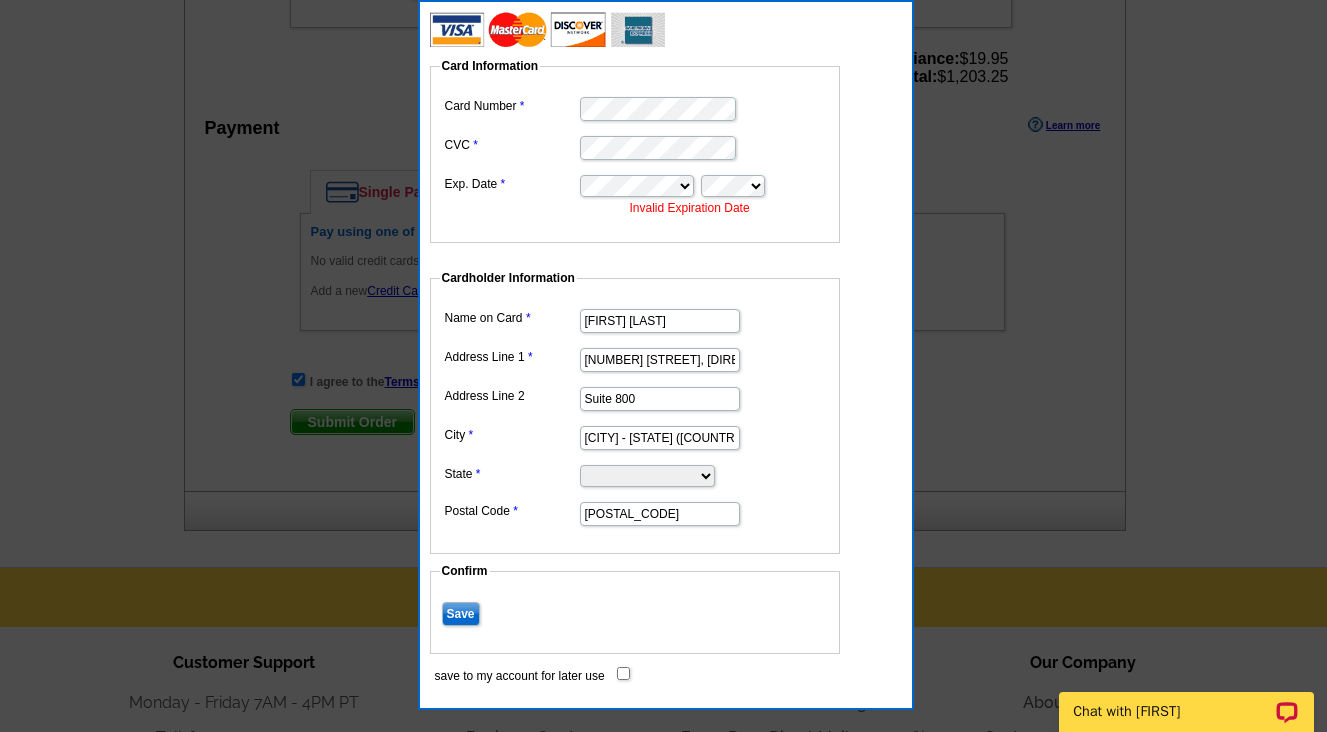 click on "Save" at bounding box center [461, 614] 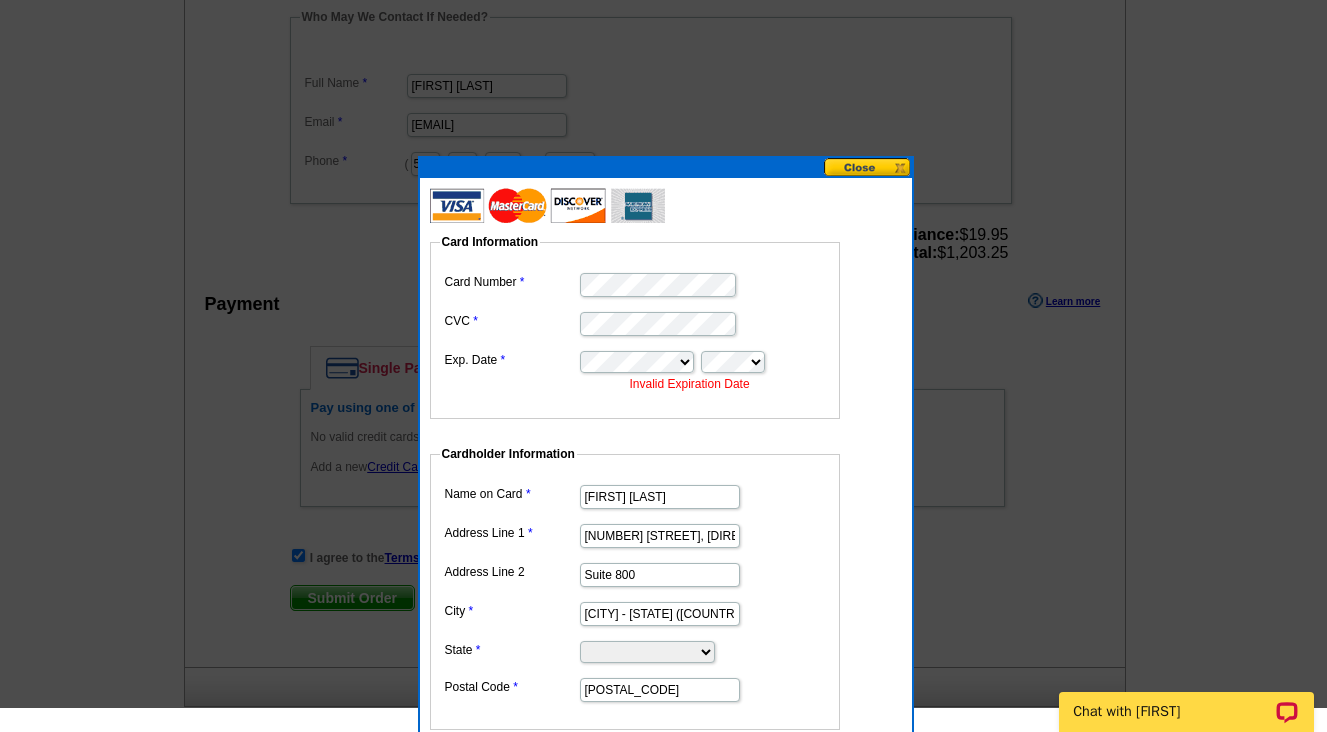 scroll, scrollTop: 700, scrollLeft: 0, axis: vertical 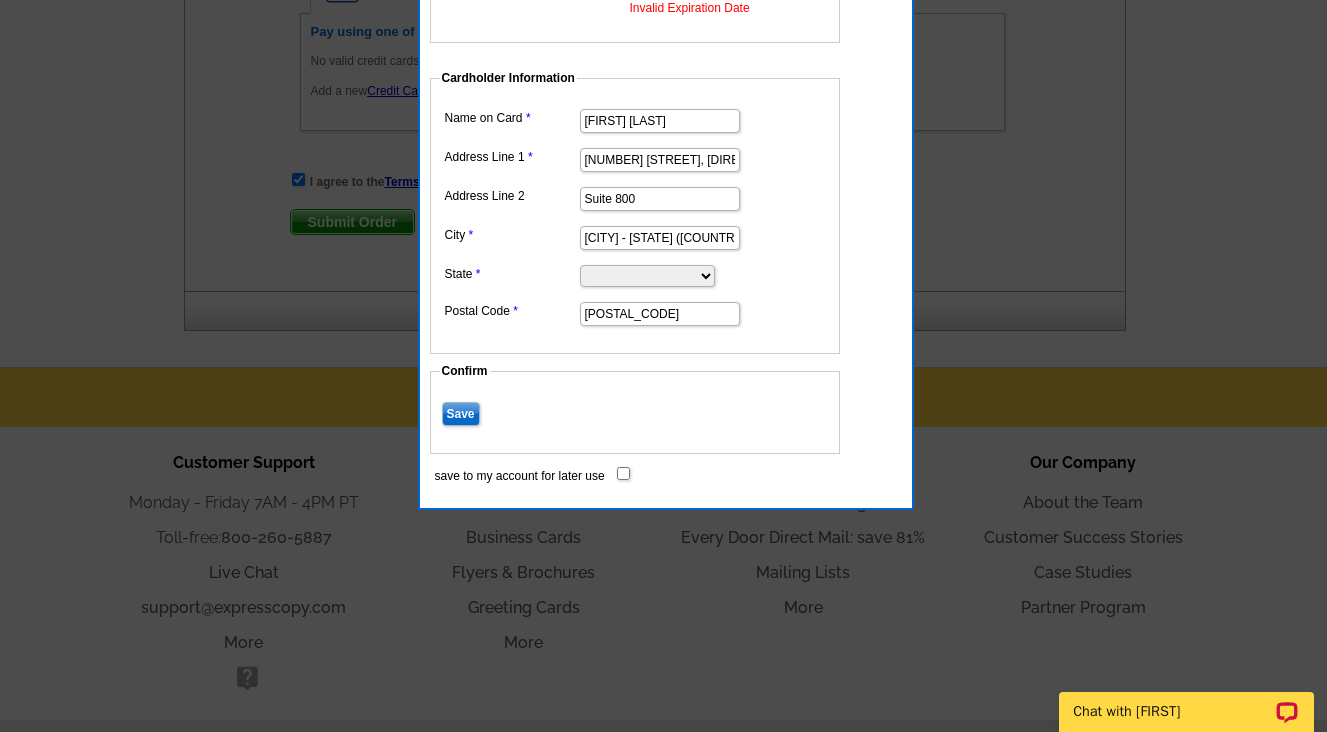 click on "Save" at bounding box center [461, 414] 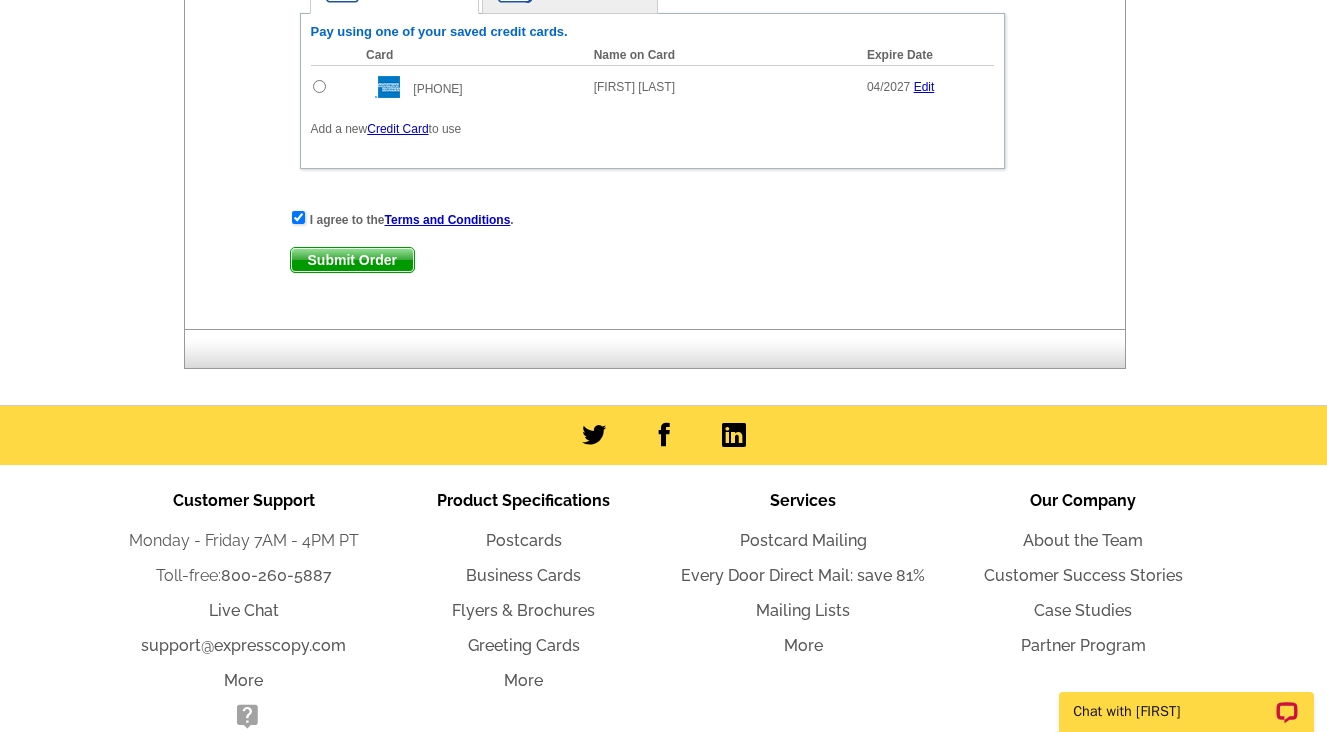 click on "Submit Order" at bounding box center [352, 260] 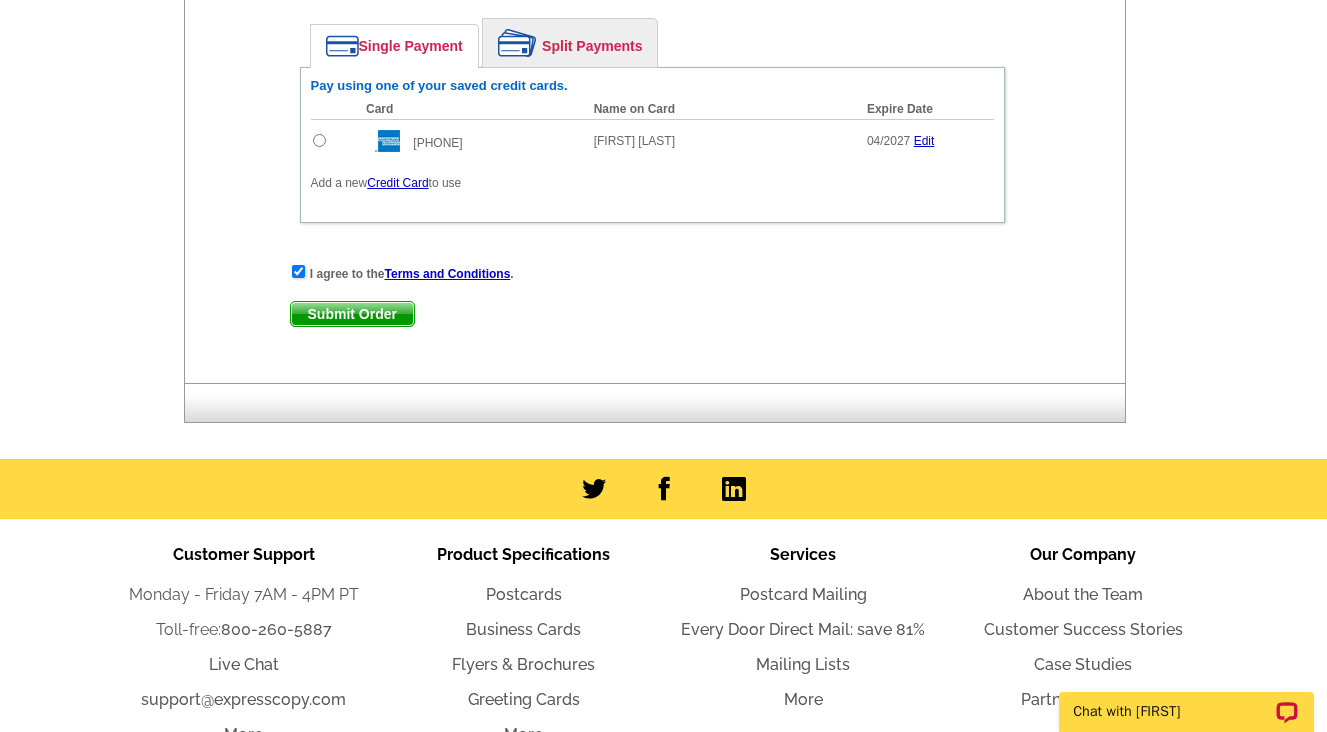 scroll, scrollTop: 1000, scrollLeft: 0, axis: vertical 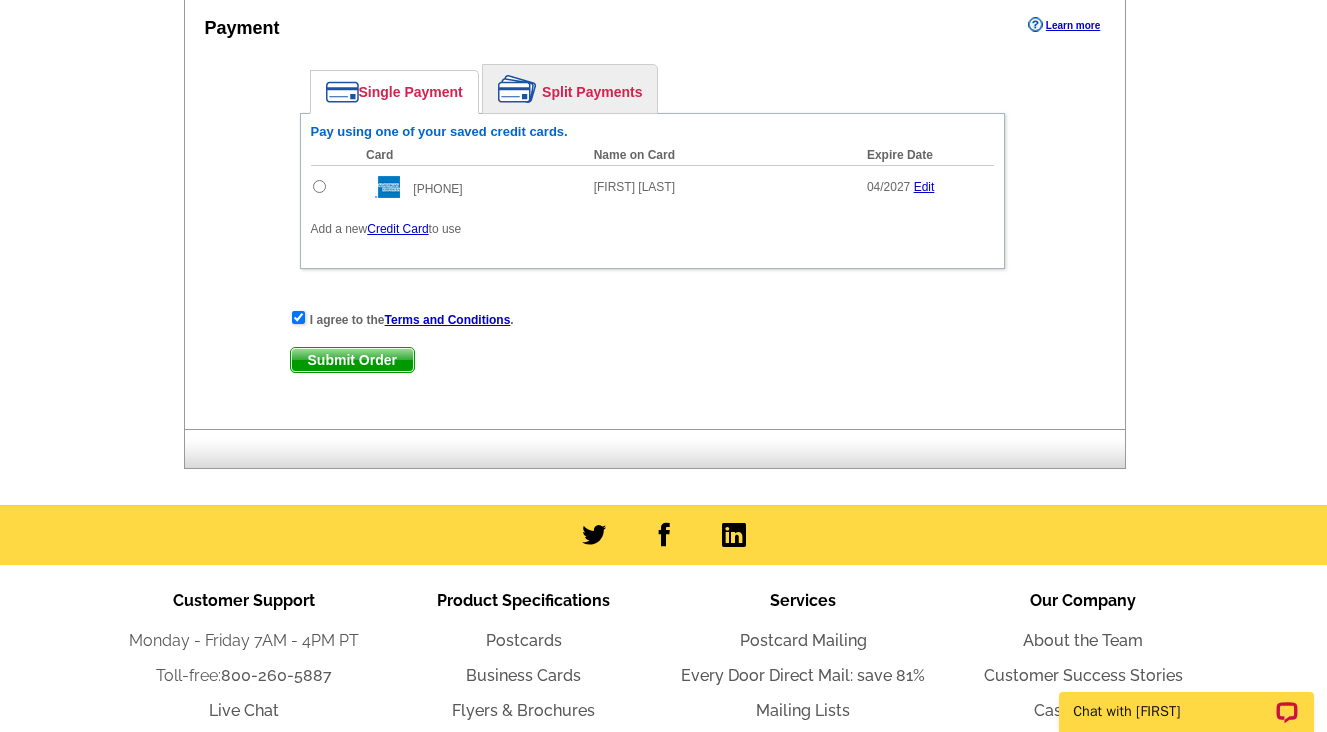 click at bounding box center [319, 186] 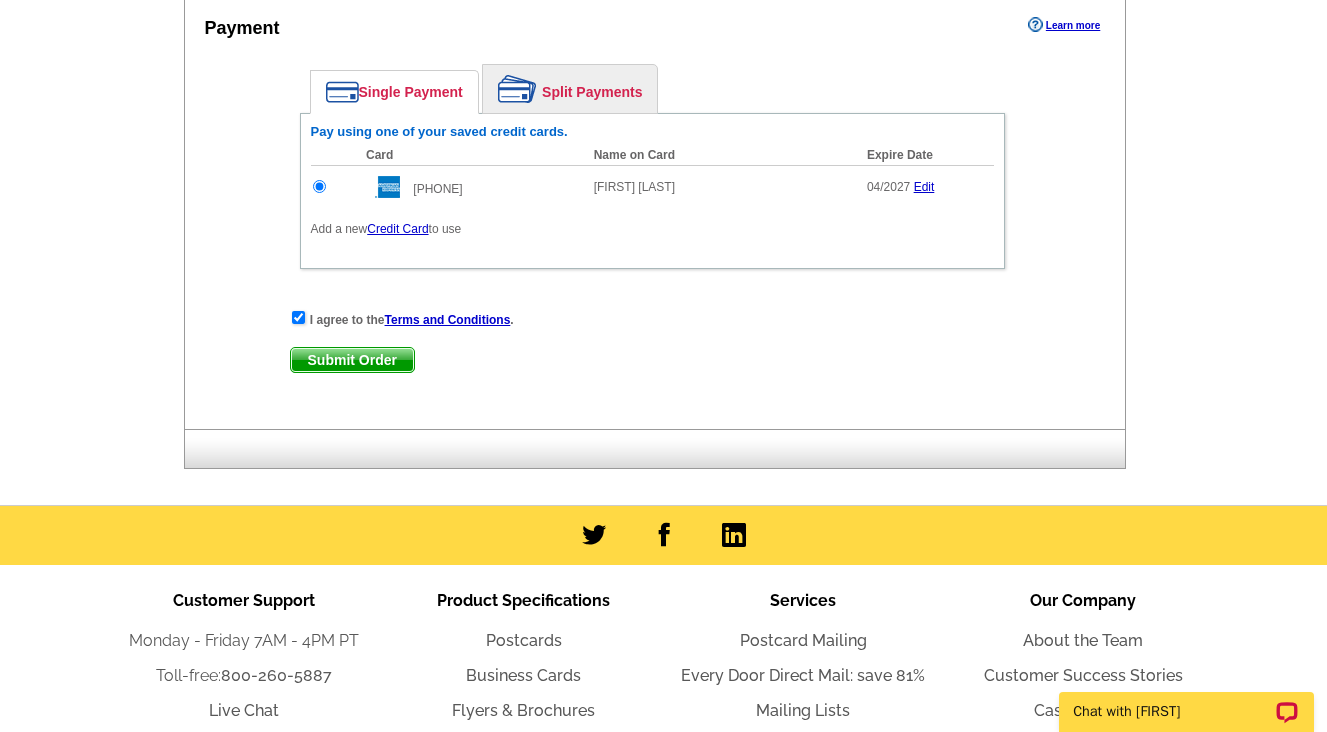 click on "Submit Order" at bounding box center (352, 360) 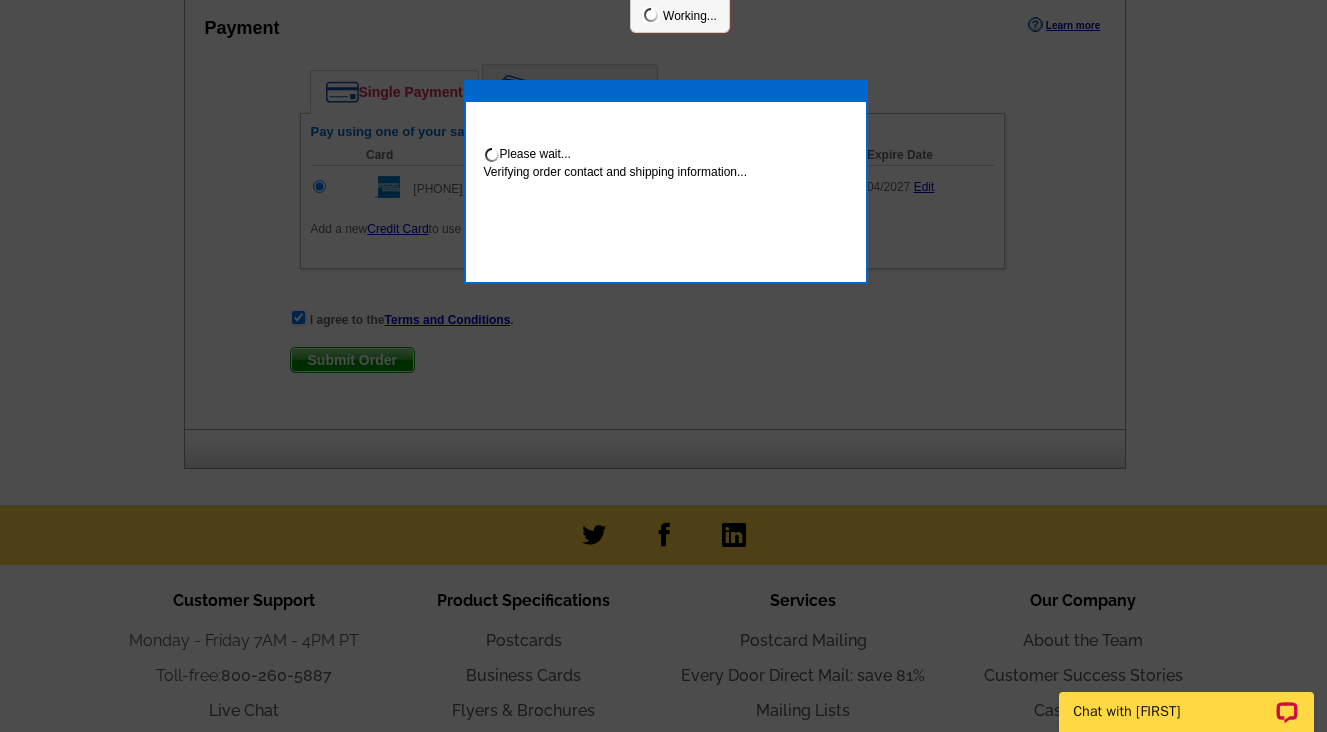 scroll, scrollTop: 1101, scrollLeft: 0, axis: vertical 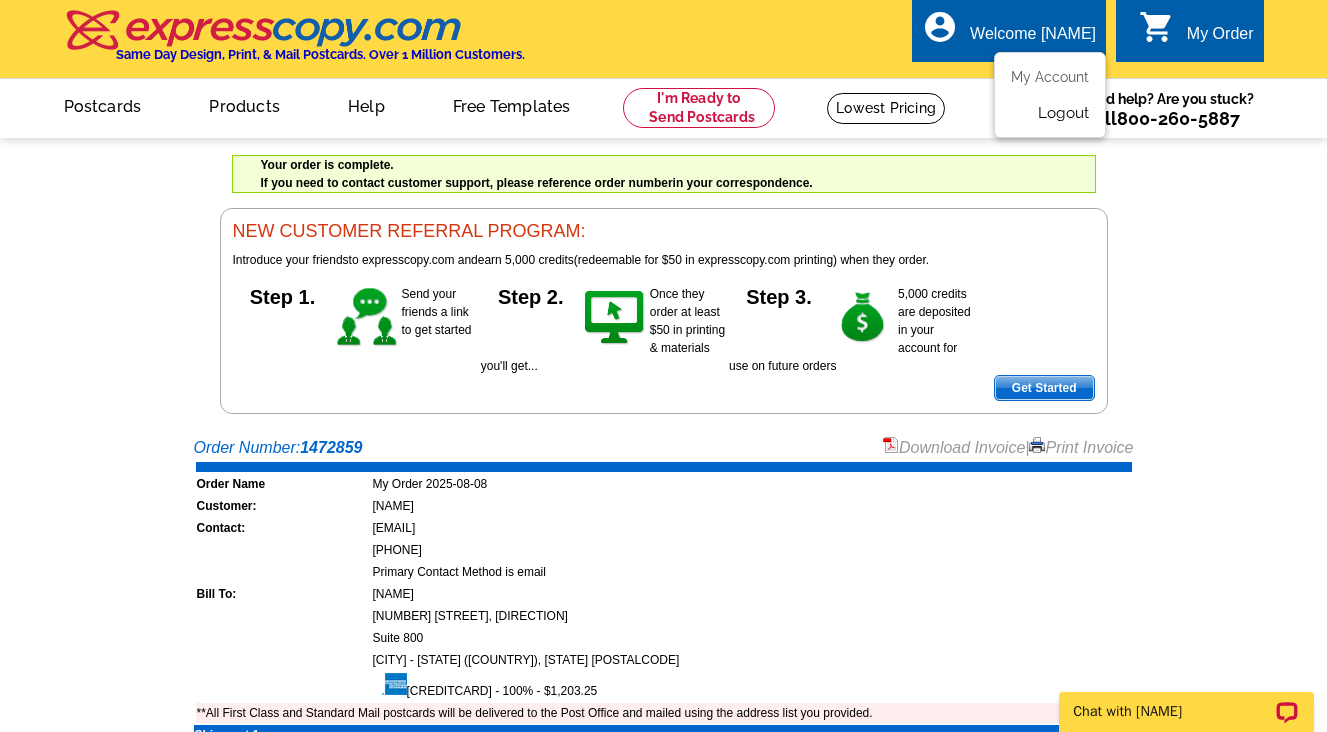 click on "Logout" at bounding box center [1063, 113] 